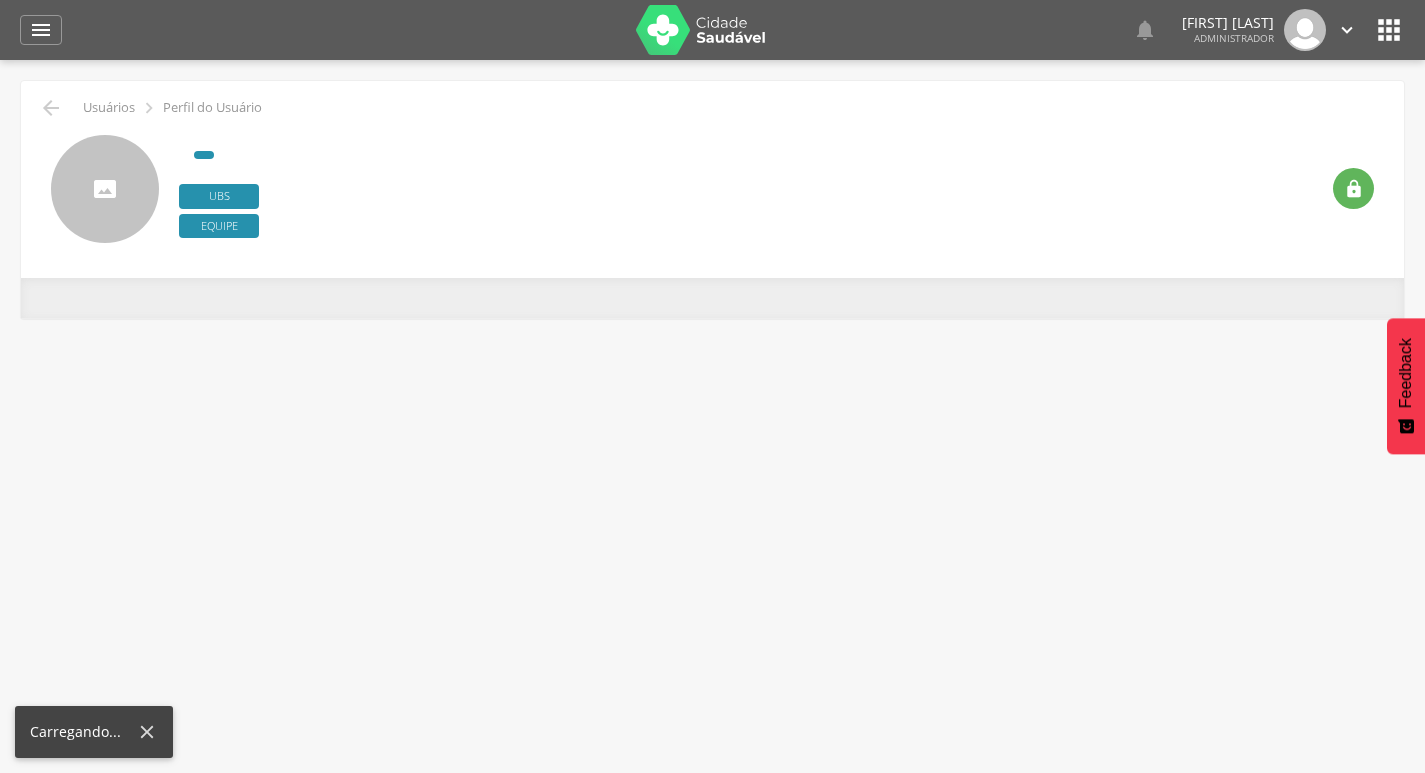 scroll, scrollTop: 0, scrollLeft: 0, axis: both 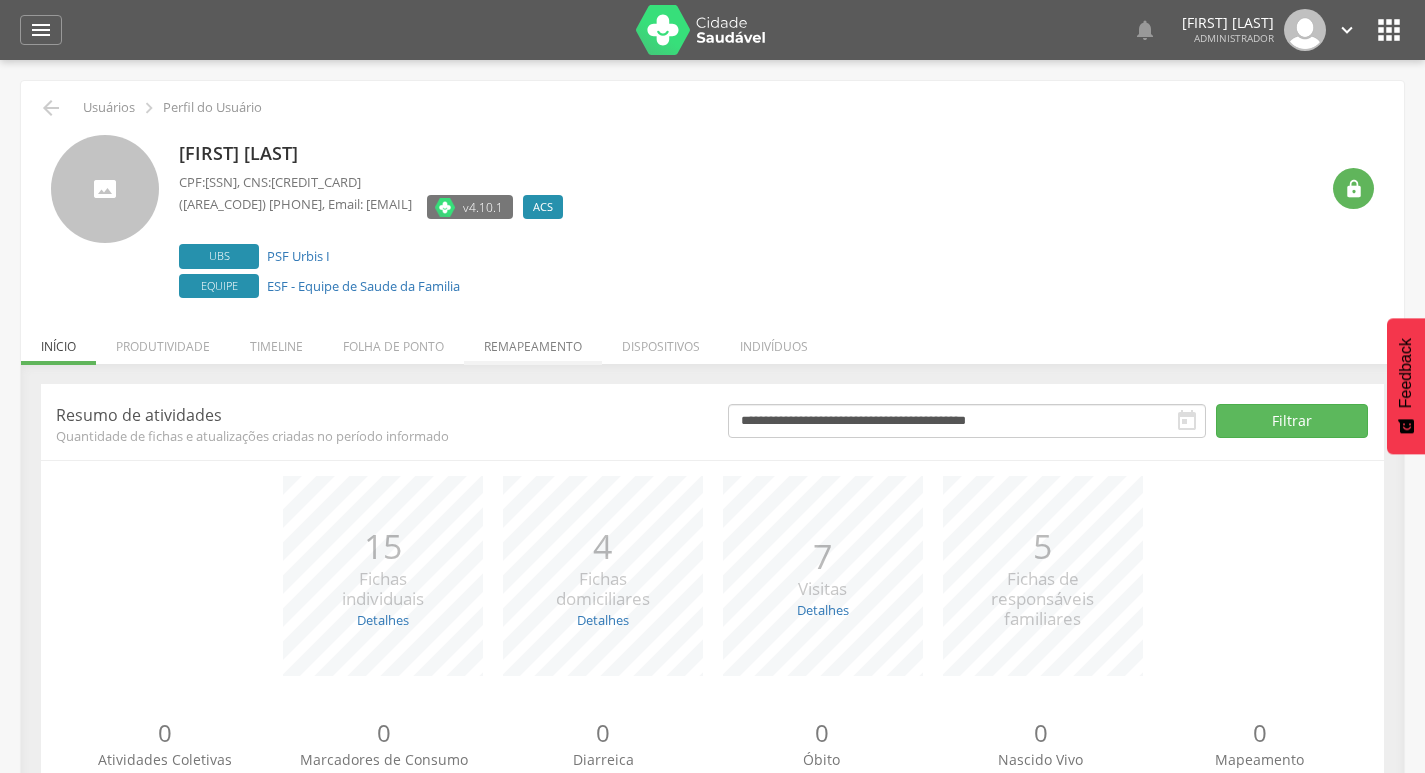 click on "Remapeamento" at bounding box center [533, 341] 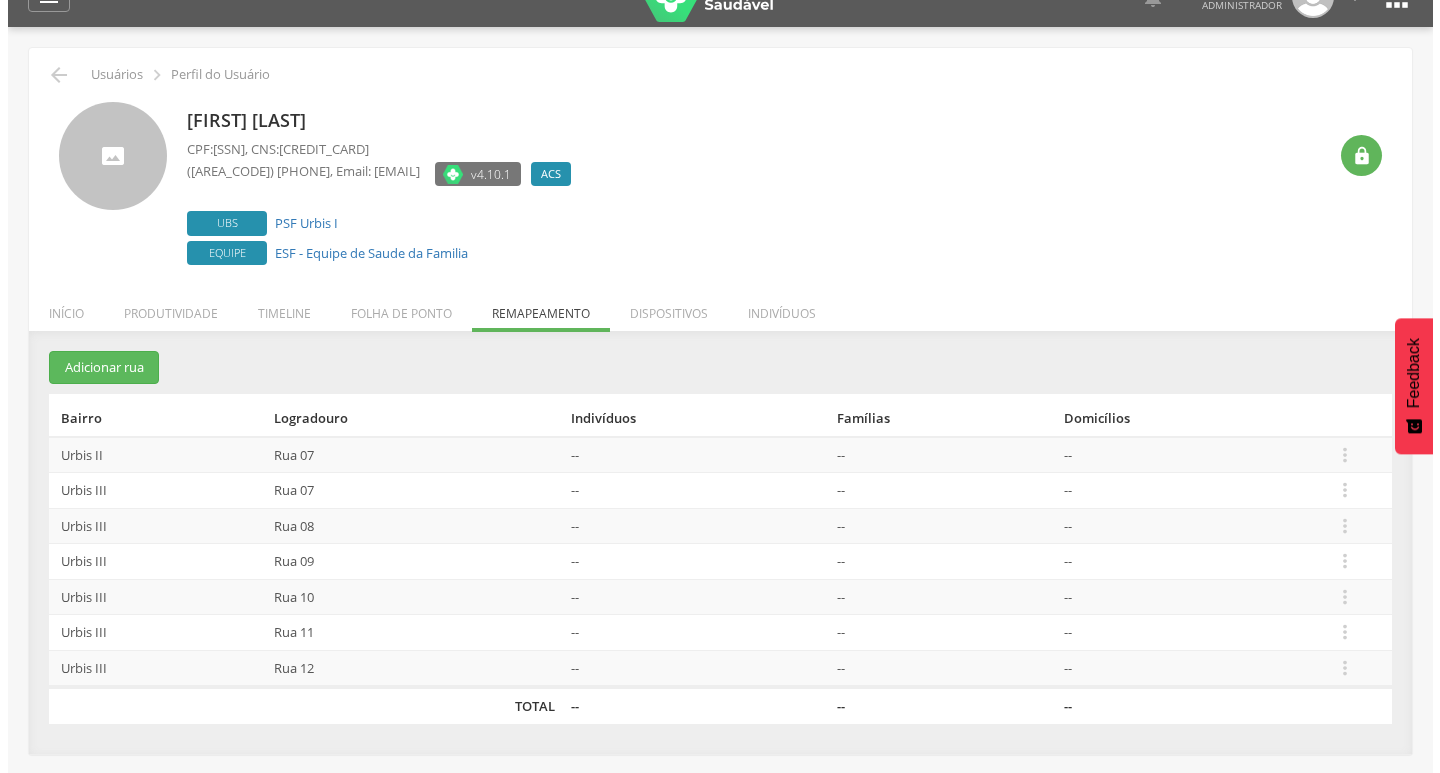 scroll, scrollTop: 60, scrollLeft: 0, axis: vertical 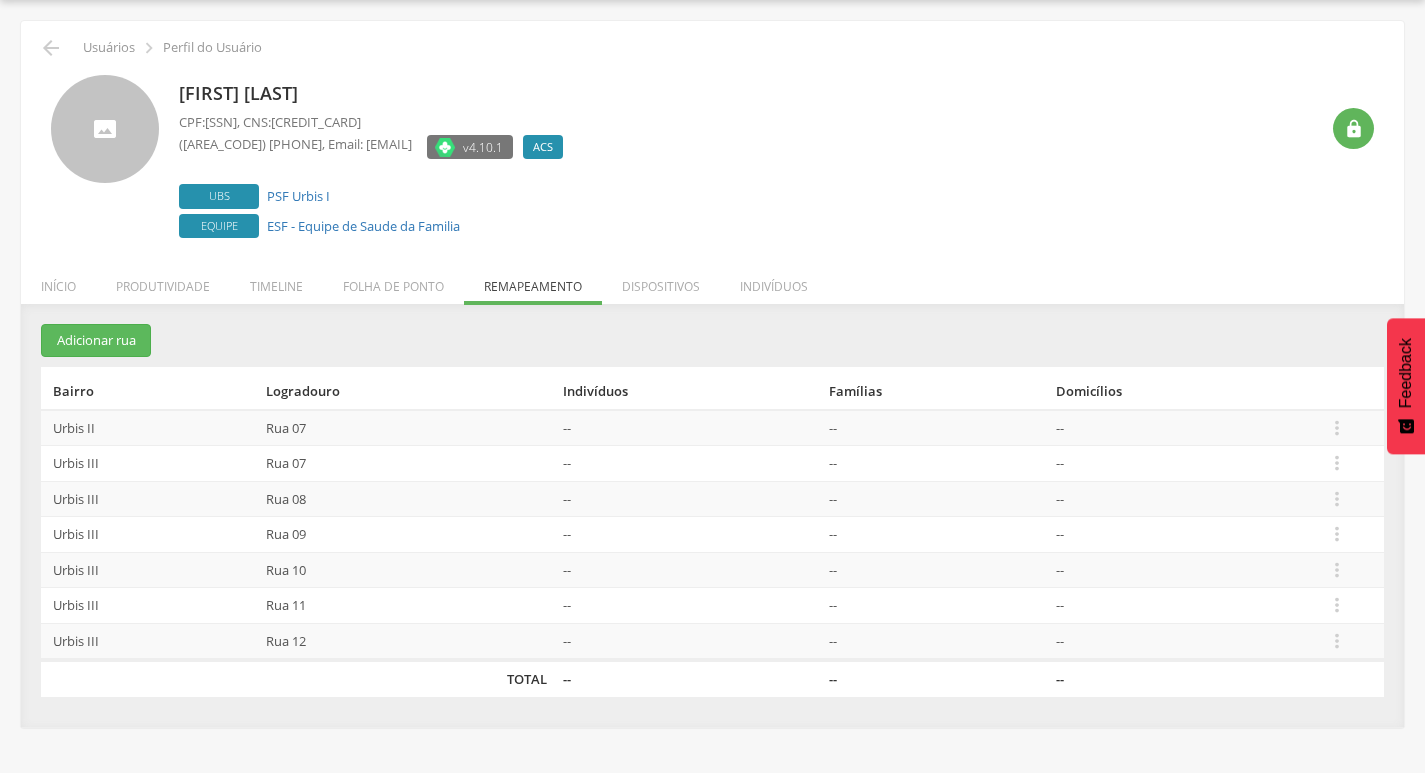 click on " Editar Alocar famílias Desalocar famílias Desvincular ACS" at bounding box center [1351, 428] 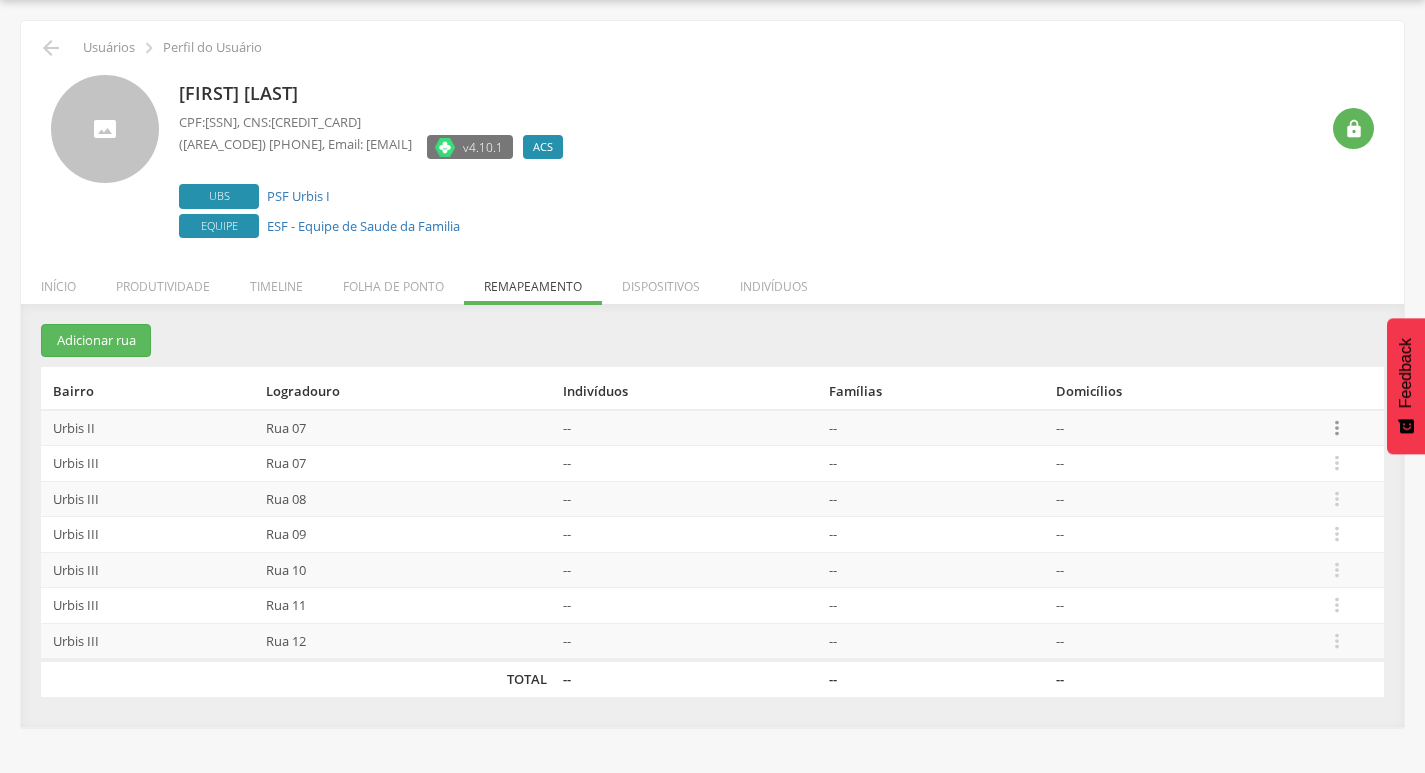 click on "" at bounding box center [1337, 428] 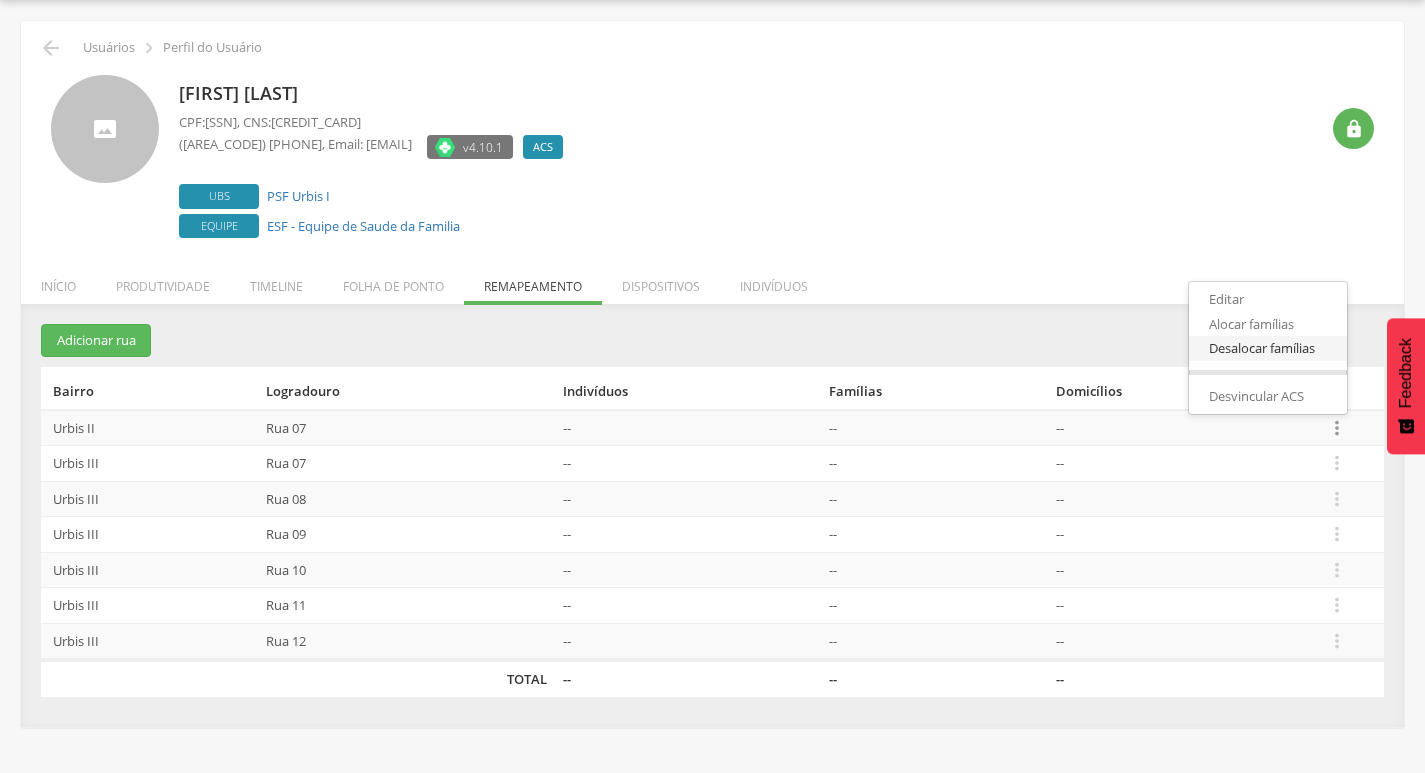 click on "Desalocar famílias" at bounding box center (1268, 348) 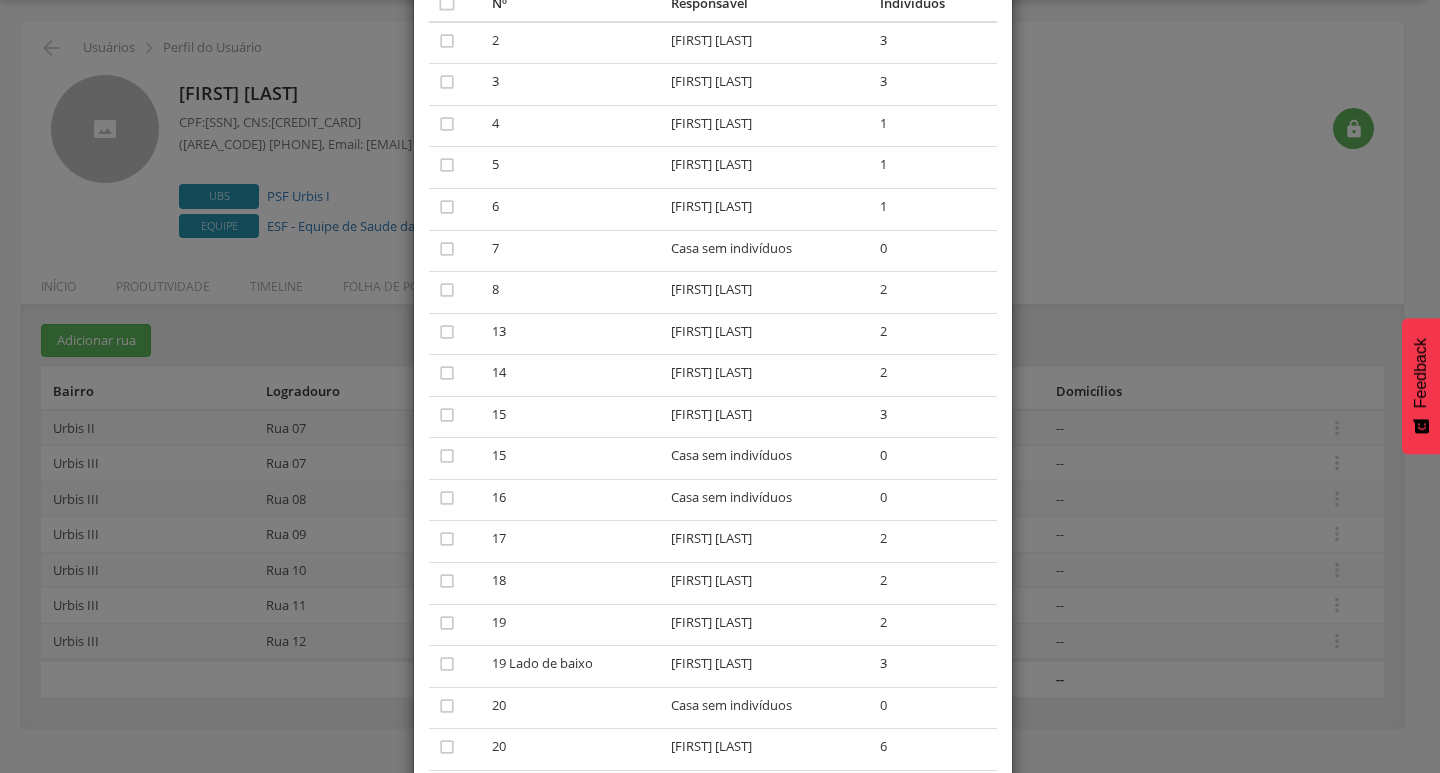 scroll, scrollTop: 200, scrollLeft: 0, axis: vertical 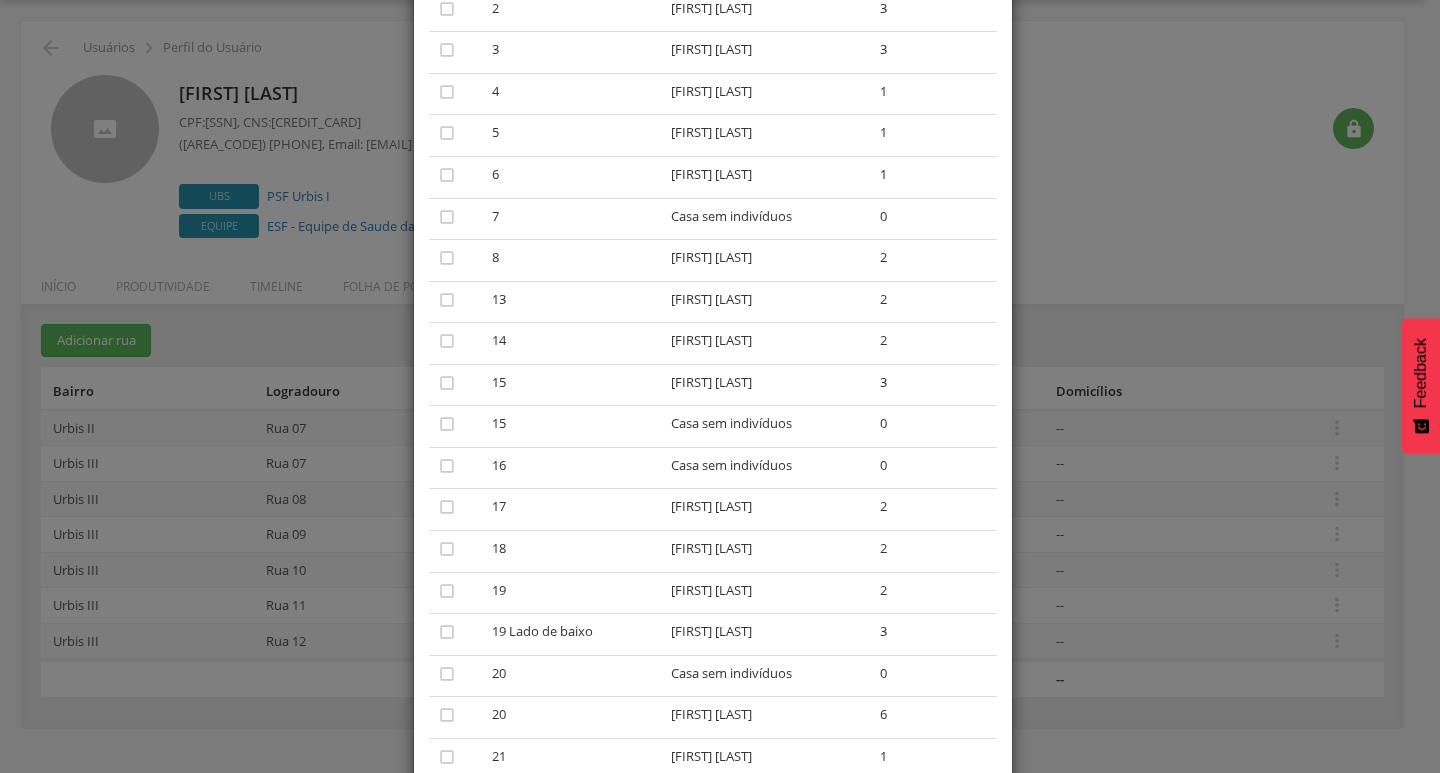 click on "×
Desalocar Famílias
A lista abaixo apresenta as casas da  Rua 07  que estão alocadas ao ACS  [NAME] . Selecione as que deseja desalocar.

Nº
Responsável
Indivíduos
Último ACS
 2  [NAME] 3  3  [NAME] 3  4  [NAME] 1  5  [NAME] 1  6  [NAME] 1  7  Casa sem indivíduos 0  8  [NAME] 2  13  [NAME] 2  14  [NAME] 2  15  [NAME] 3  15  Casa sem indivíduos 0  16  Casa sem indivíduos 0  17  [NAME] 2  18  [NAME] 2  19  [NAME] 2  19 Lado de baixo [NAME] 3  20  Casa sem indivíduos 0  20  [NAME] 6  21  [NAME] 1  22  Casa sem indivíduos 0 4" at bounding box center (720, 386) 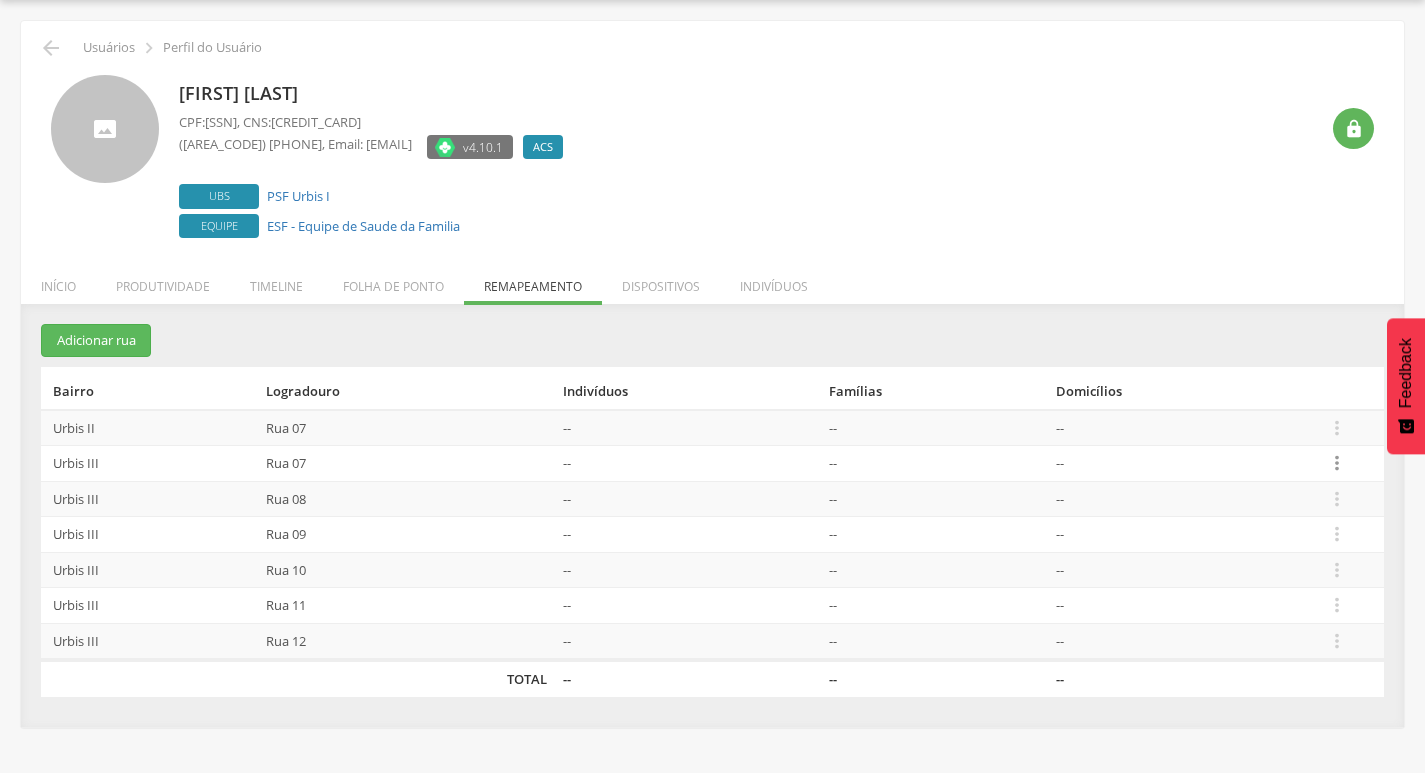 click on "" at bounding box center (1337, 463) 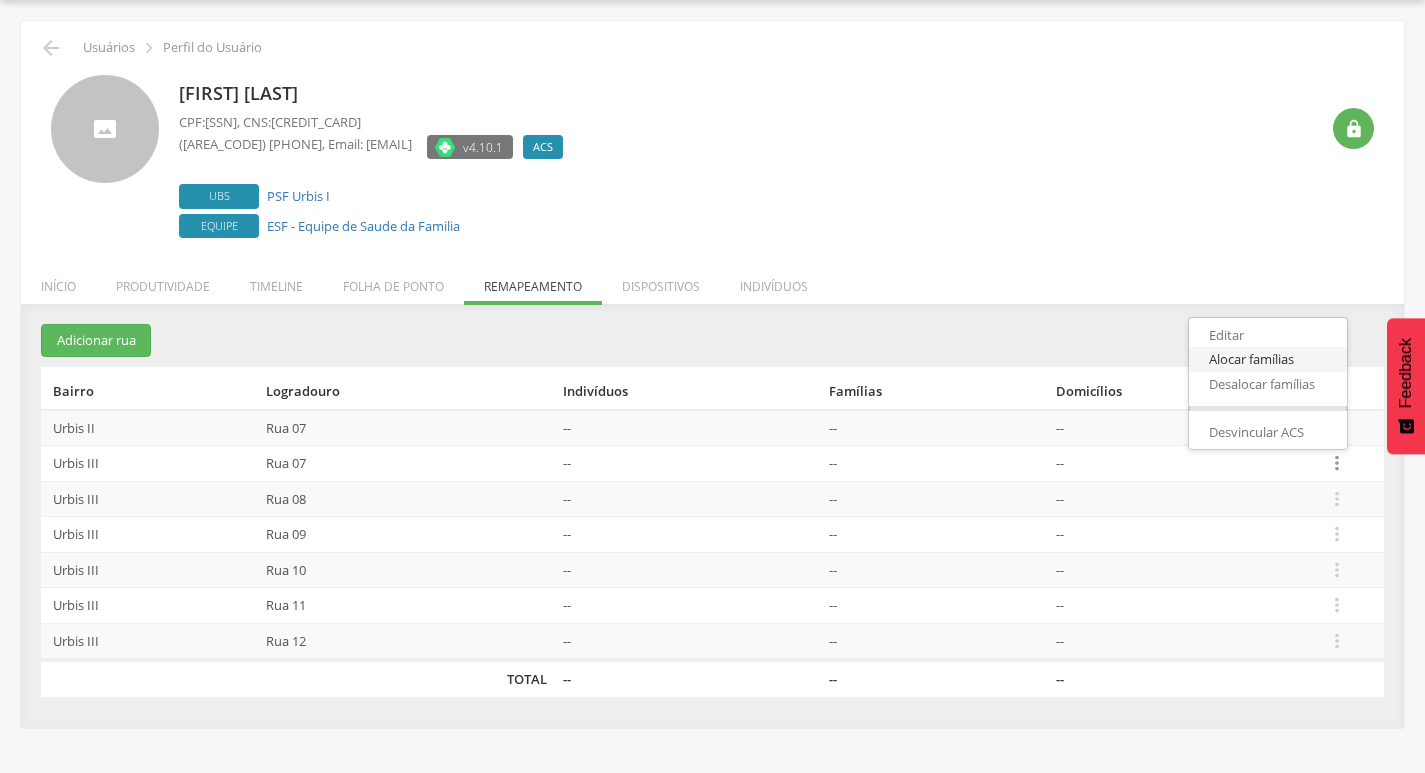 click on "Alocar famílias" at bounding box center [1268, 359] 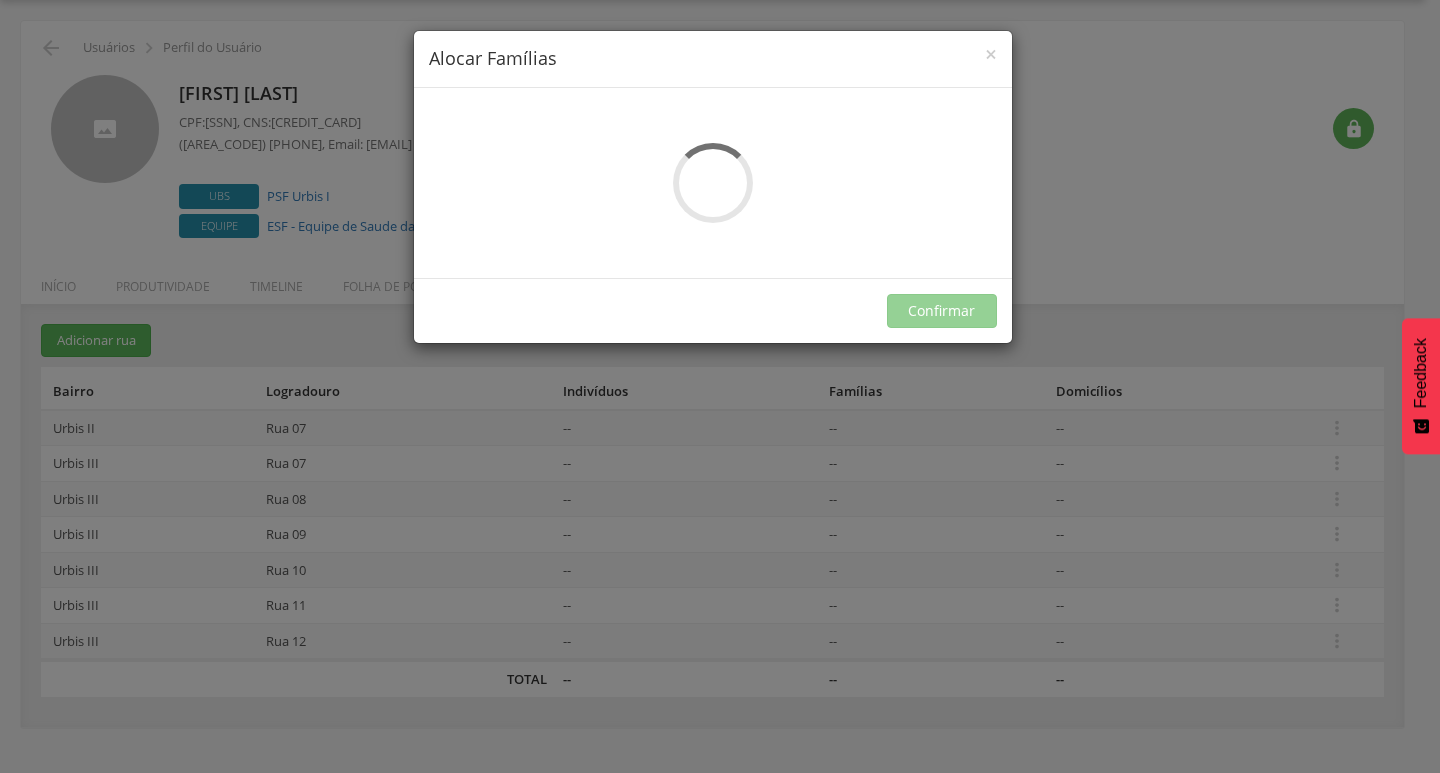 scroll, scrollTop: 0, scrollLeft: 0, axis: both 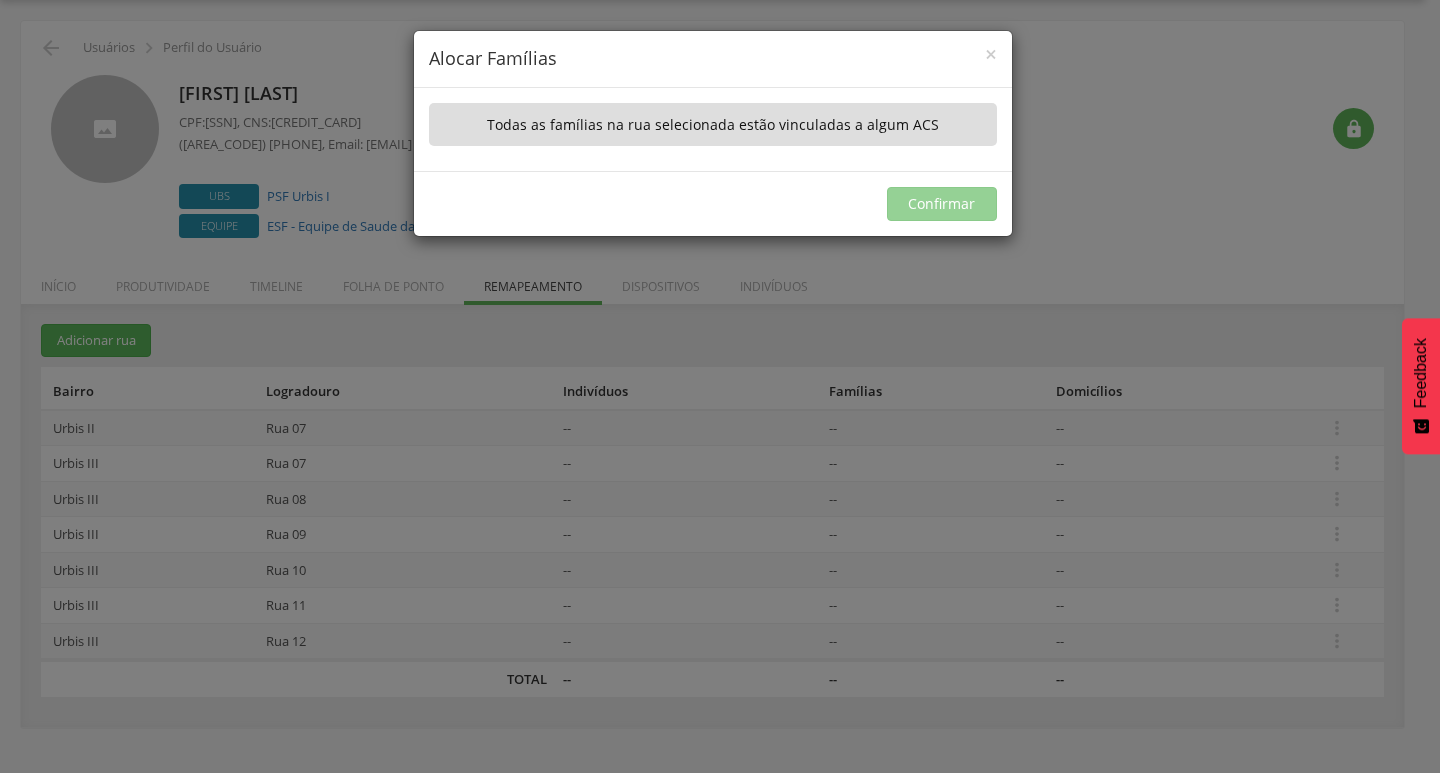 click on "×
Alocar Famílias
A lista abaixo apresenta as casas da  Rua 07  que não estão vinculados a nenhum ACS. Selecione as que deseja alocar para  Taisa Santos da Silva .

Nº
Responsável
Indivíduos
Último ACS
Todas as famílias na rua selecionada estão vinculadas a algum ACS
Confirmar" at bounding box center [720, 386] 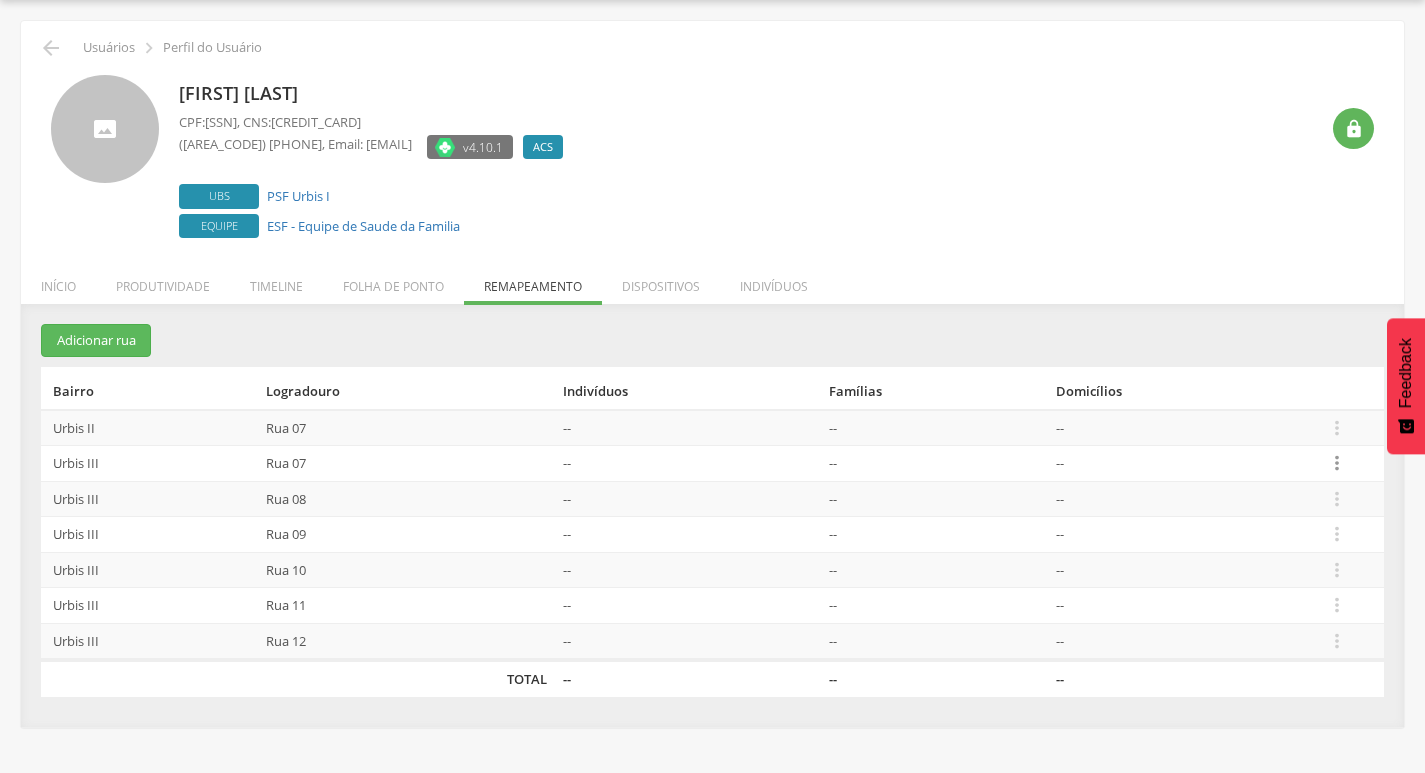 click on "" at bounding box center (1337, 463) 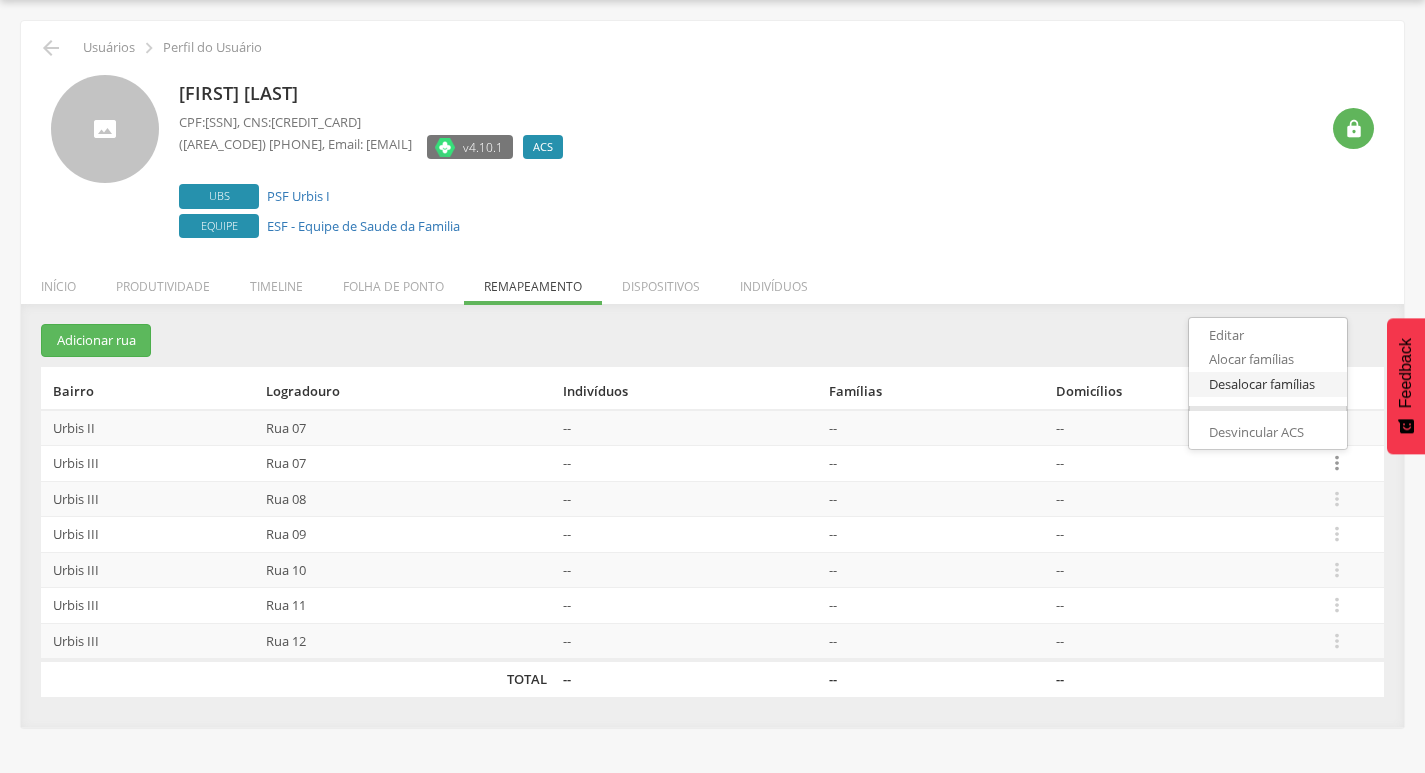 click on "Desalocar famílias" at bounding box center [1268, 384] 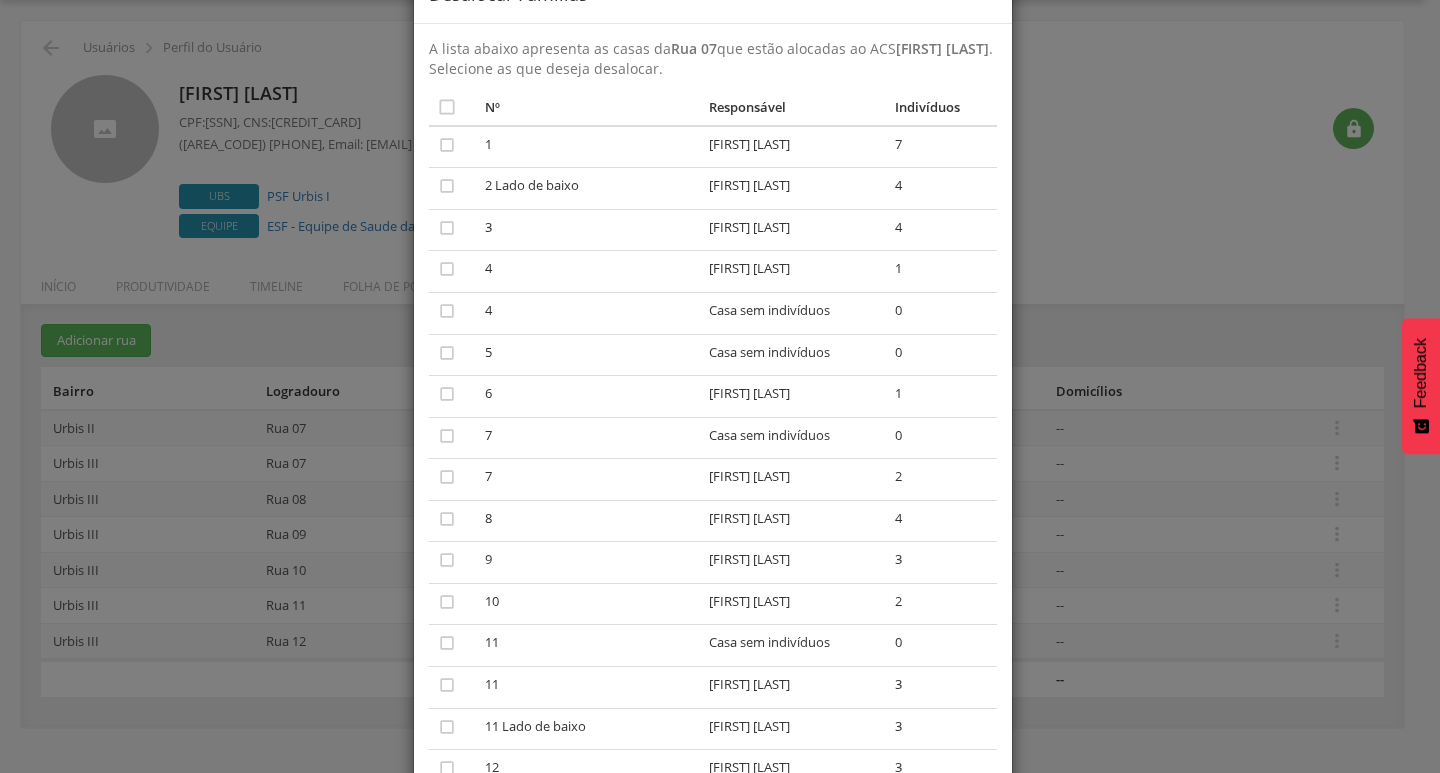 scroll, scrollTop: 100, scrollLeft: 0, axis: vertical 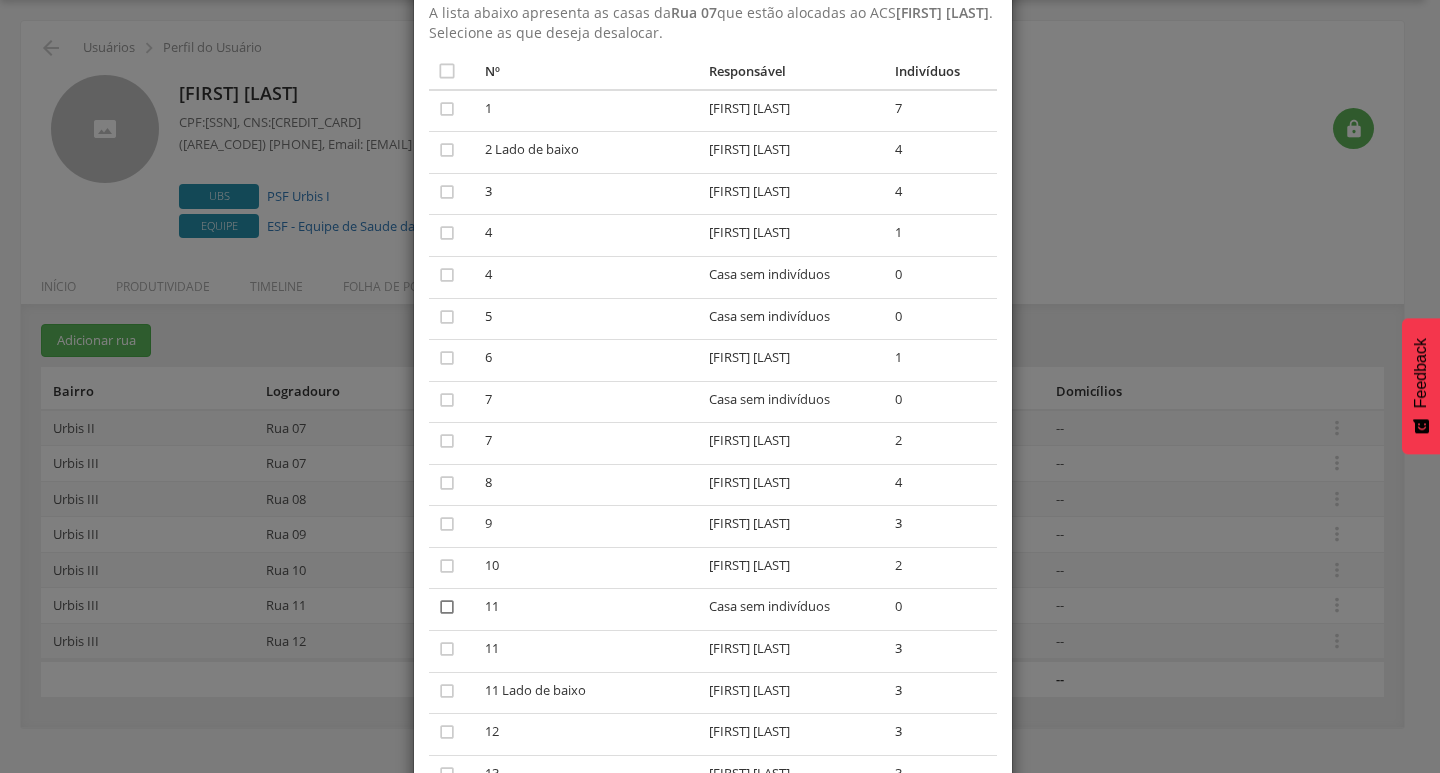click on "" at bounding box center (447, 607) 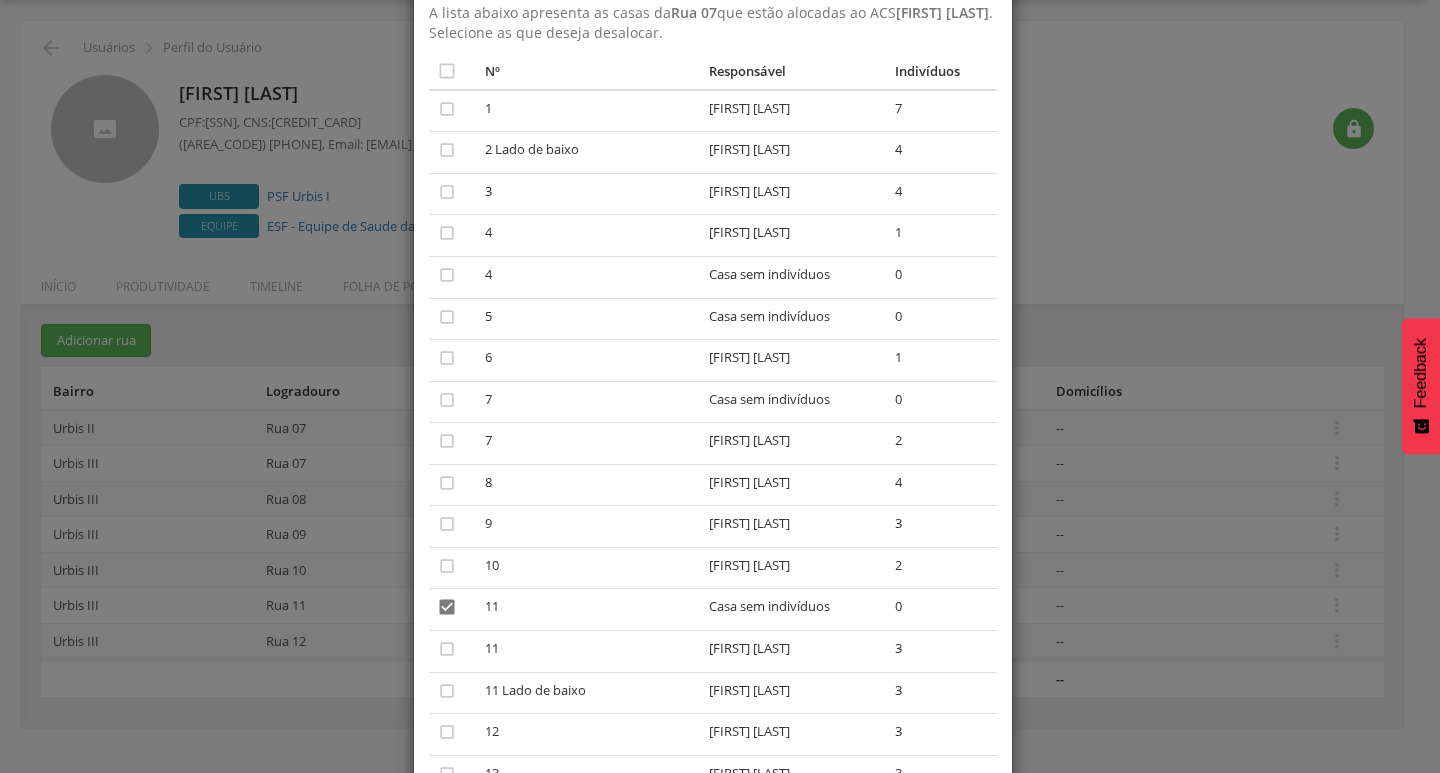 click on "A lista abaixo apresenta as casas da  Rua 07  que estão alocadas ao ACS  [NAME] . Selecione as que deseja desalocar.

Nº
Responsável
Indivíduos
Último ACS
 1  [NAME] 7  2 Lado de baixo [NAME] 4  3  [NAME] 4  4  [NAME] 1  4  Casa sem indivíduos 0  5  Casa sem indivíduos 0  6  [NAME] 1  7  Casa sem indivíduos 0  7  [NAME] 2  8  [NAME] 4  9  [NAME] 3  10  [NAME] 2  11  Casa sem indivíduos 0  11  [NAME] 3  11 Lado de baixo [NAME] 3  12  [NAME] 3  13  [NAME] 3  14  Casa sem indivíduos 0  15  [NAME] 7  15  Casa sem indivíduos 0  15  [NAME] 1  16  3  17  3 3" at bounding box center [713, 908] 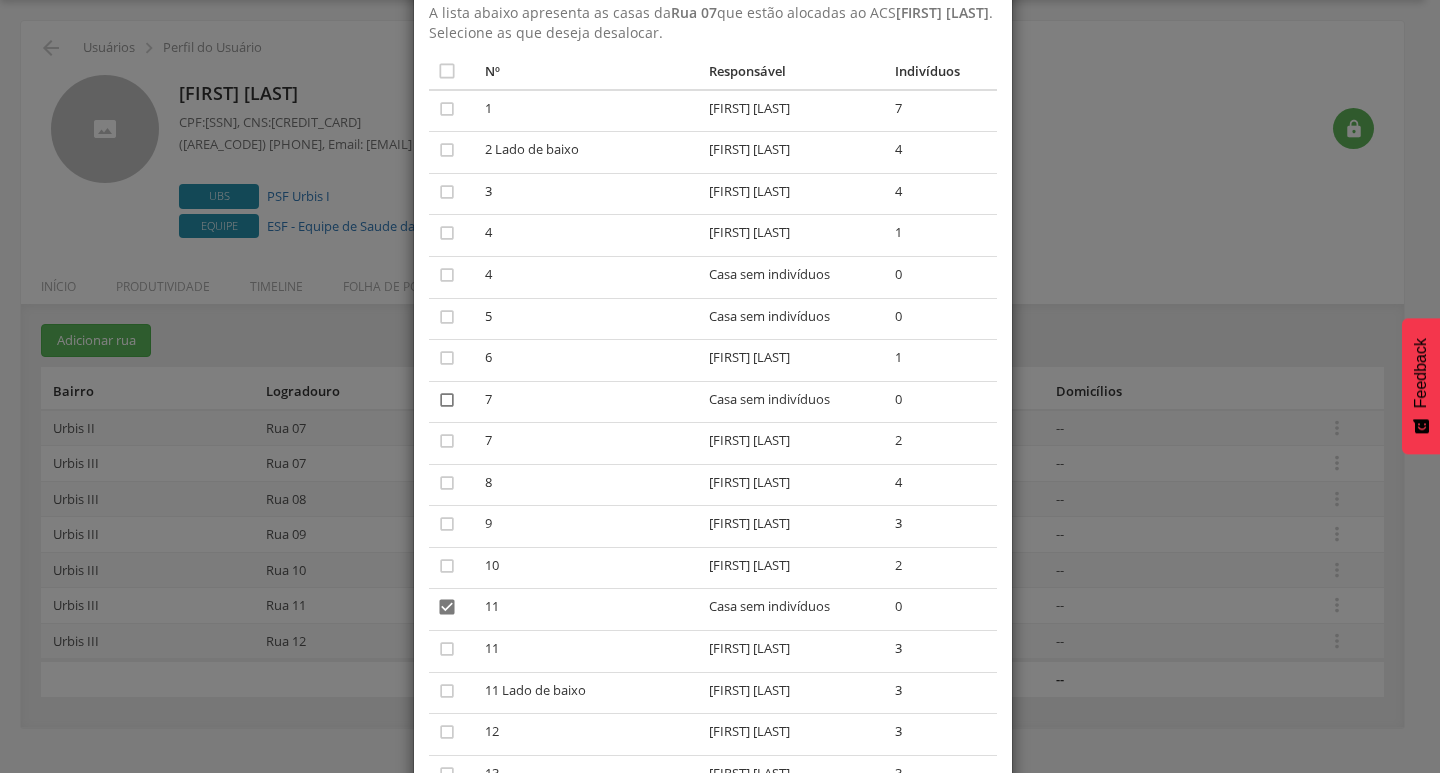 click on "" at bounding box center (447, 400) 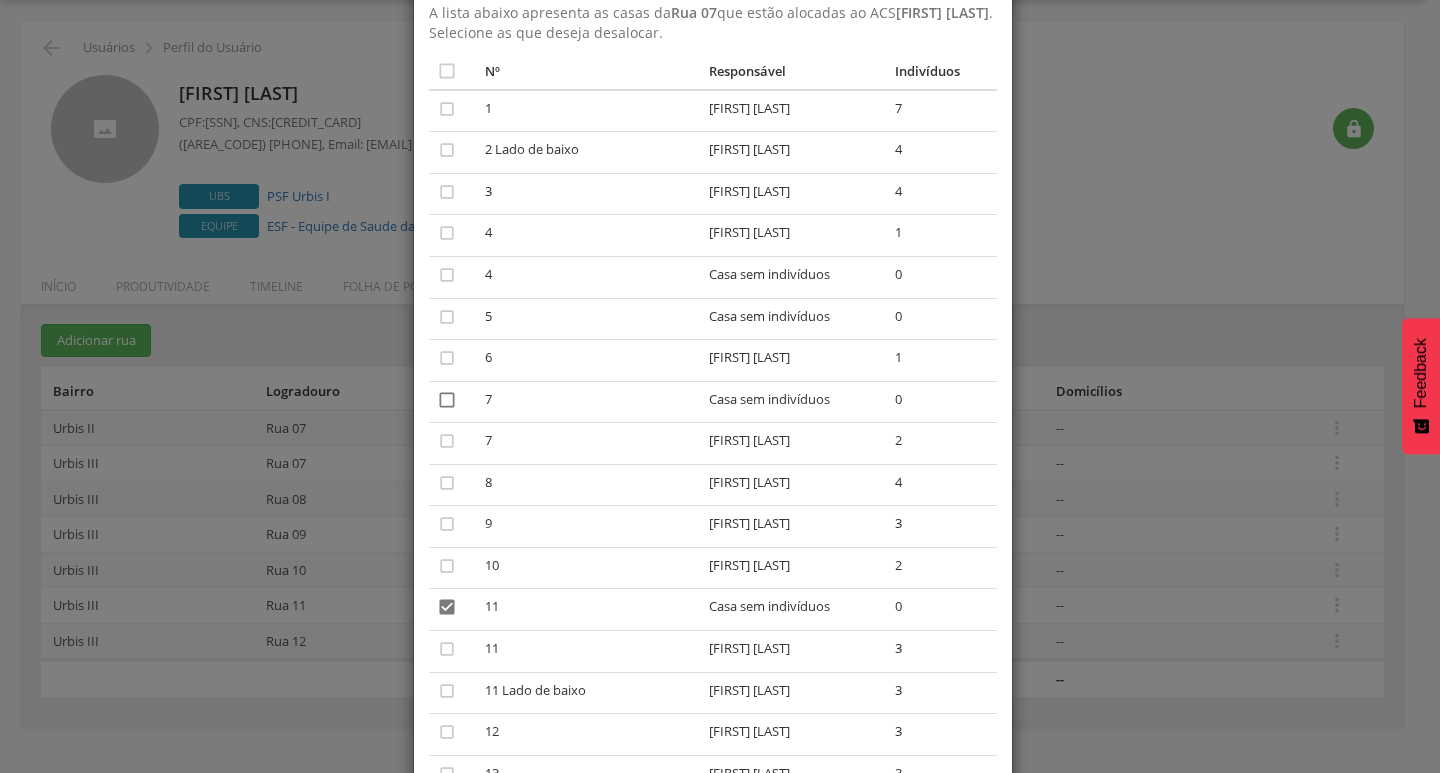 click on "" at bounding box center [447, 400] 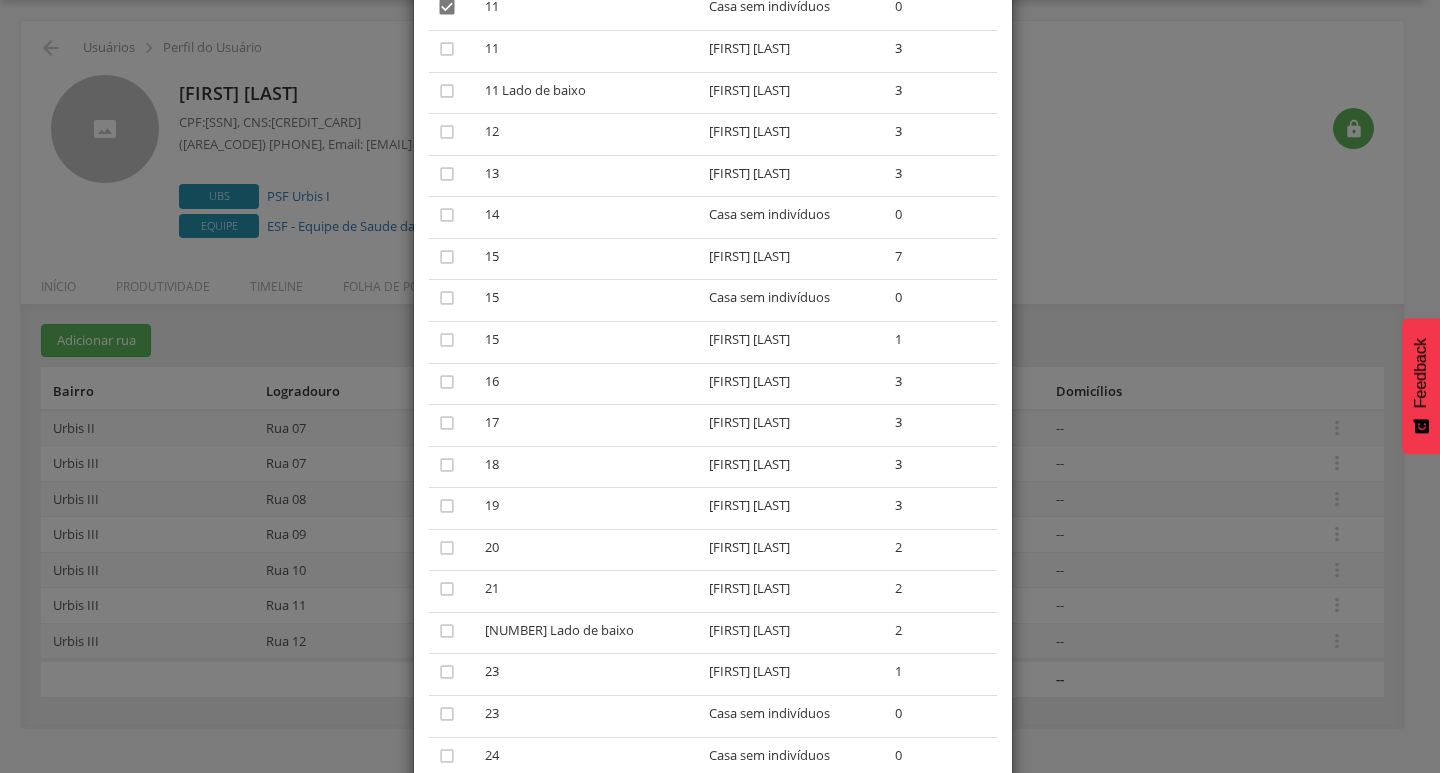 scroll, scrollTop: 800, scrollLeft: 0, axis: vertical 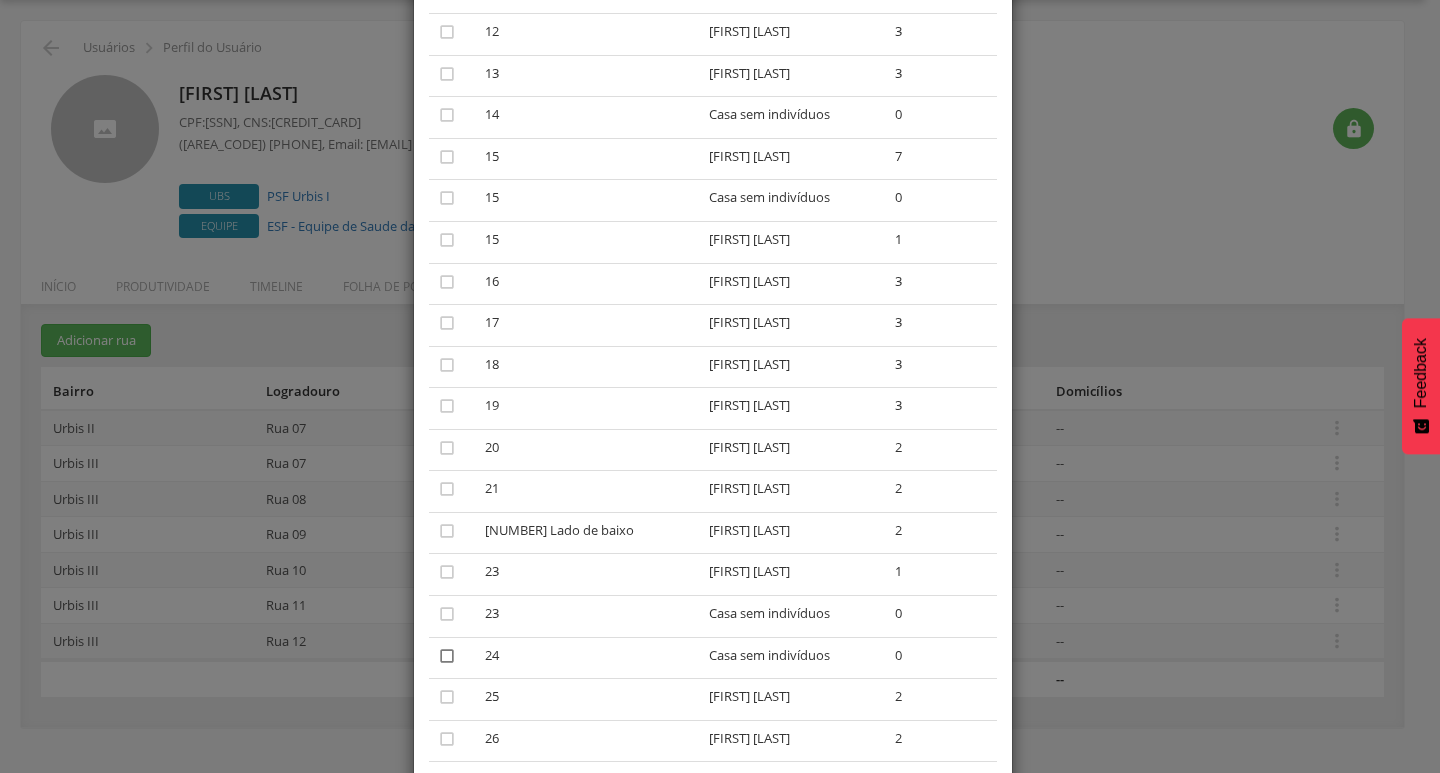 click on "" at bounding box center (447, 656) 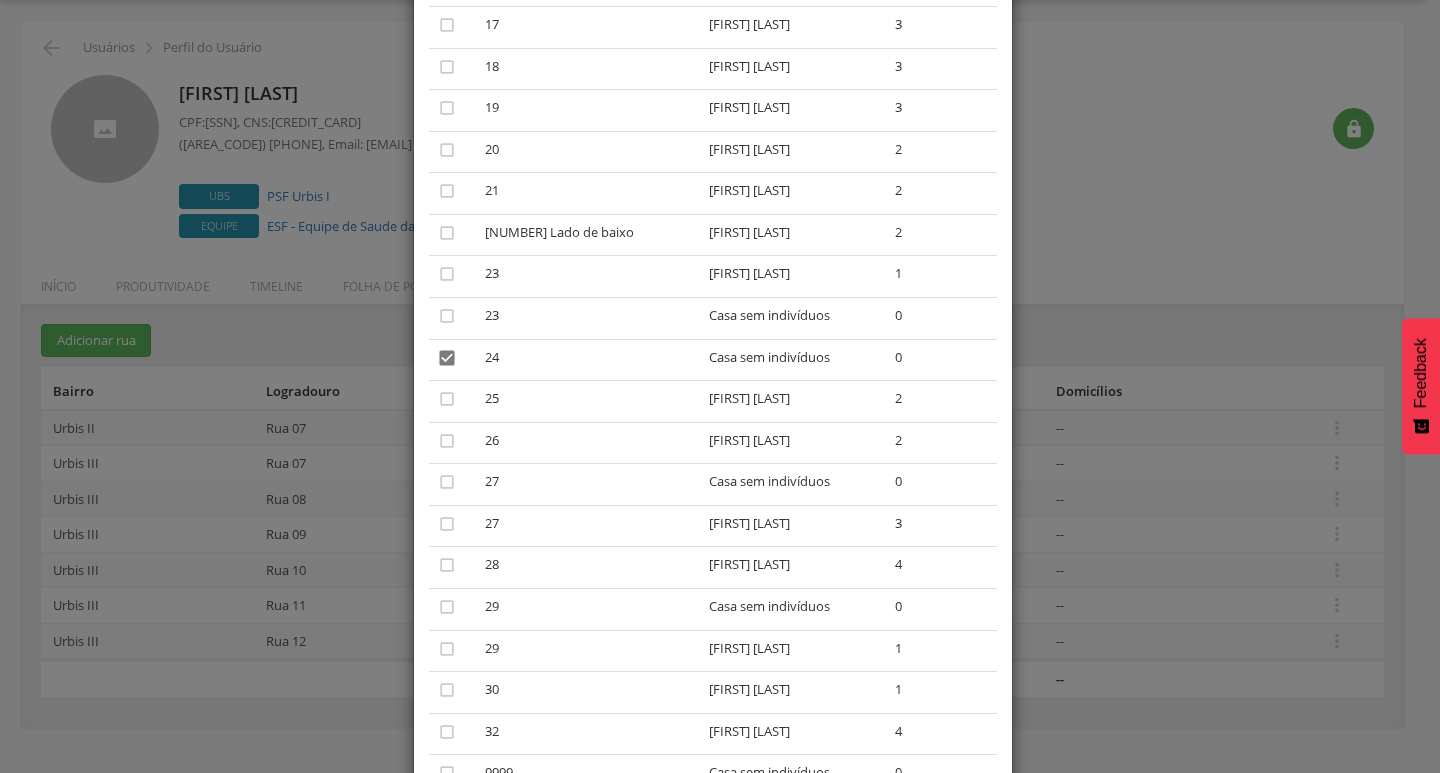 scroll, scrollTop: 1100, scrollLeft: 0, axis: vertical 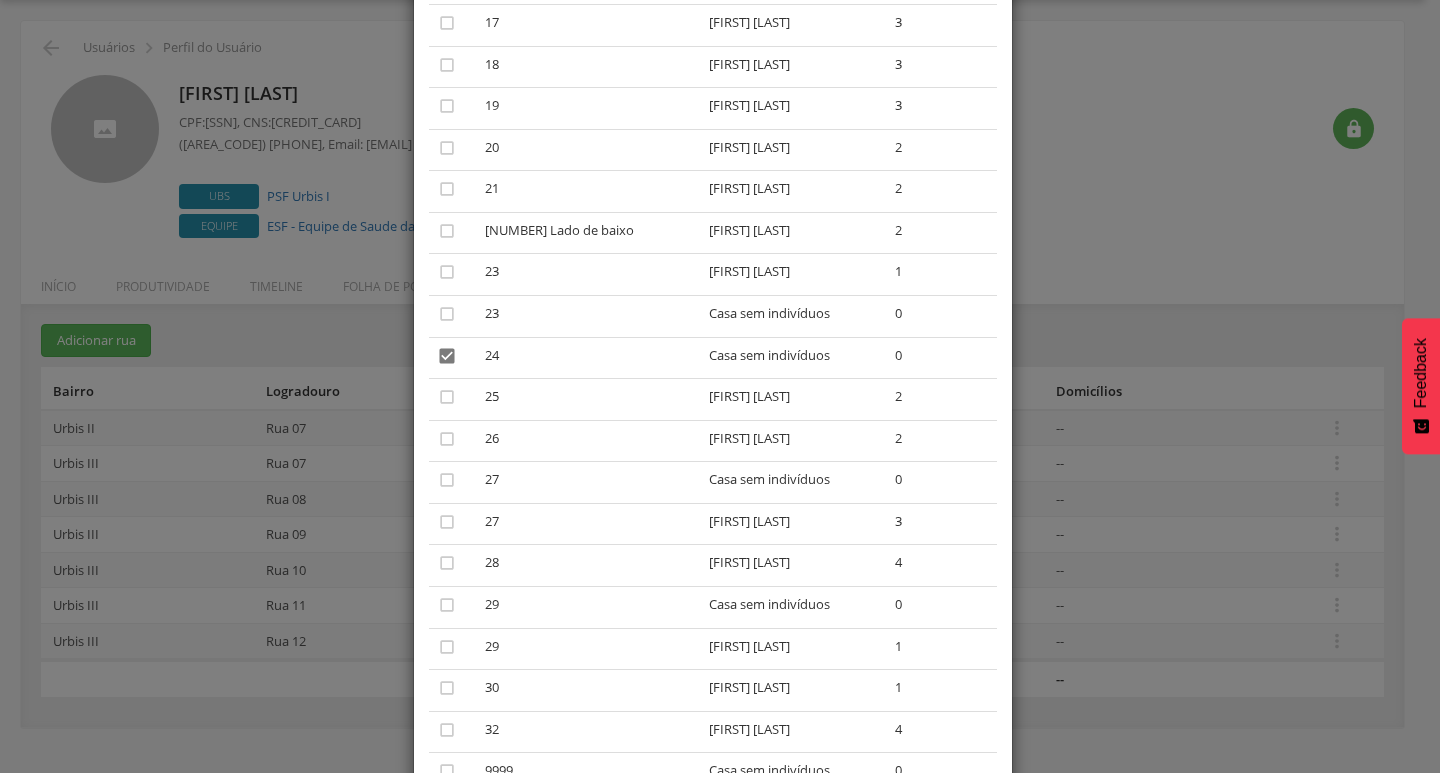 click on "" at bounding box center [453, 607] 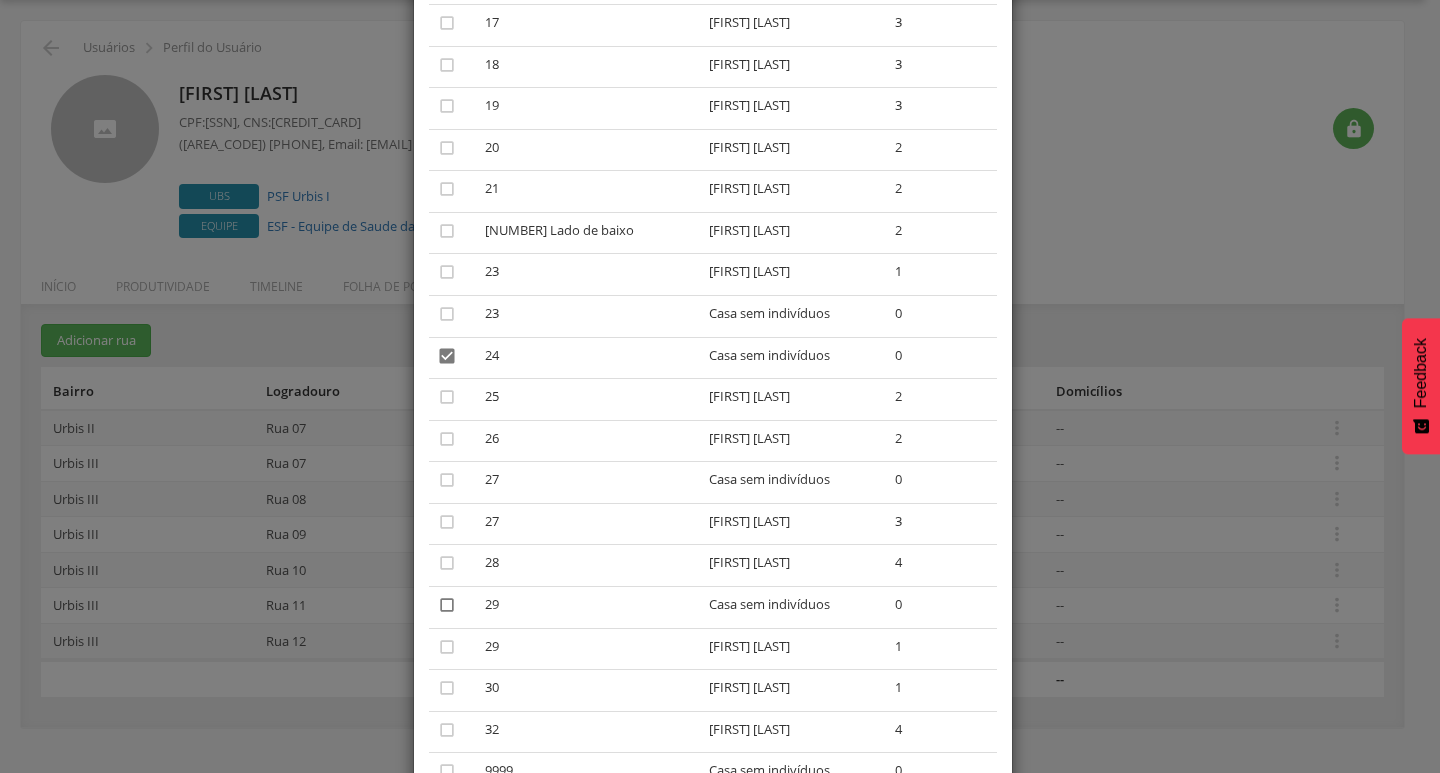 click on "" at bounding box center [447, 605] 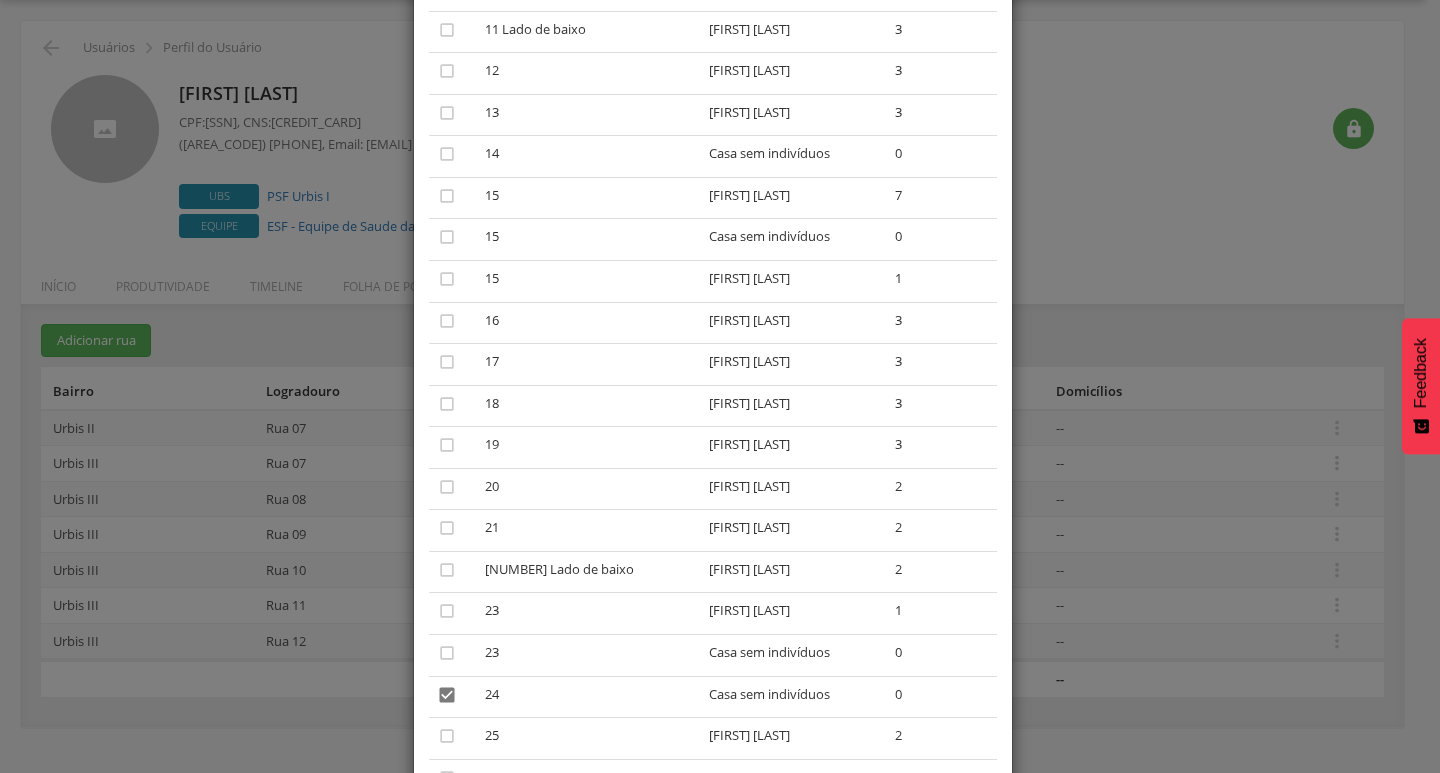 scroll, scrollTop: 700, scrollLeft: 0, axis: vertical 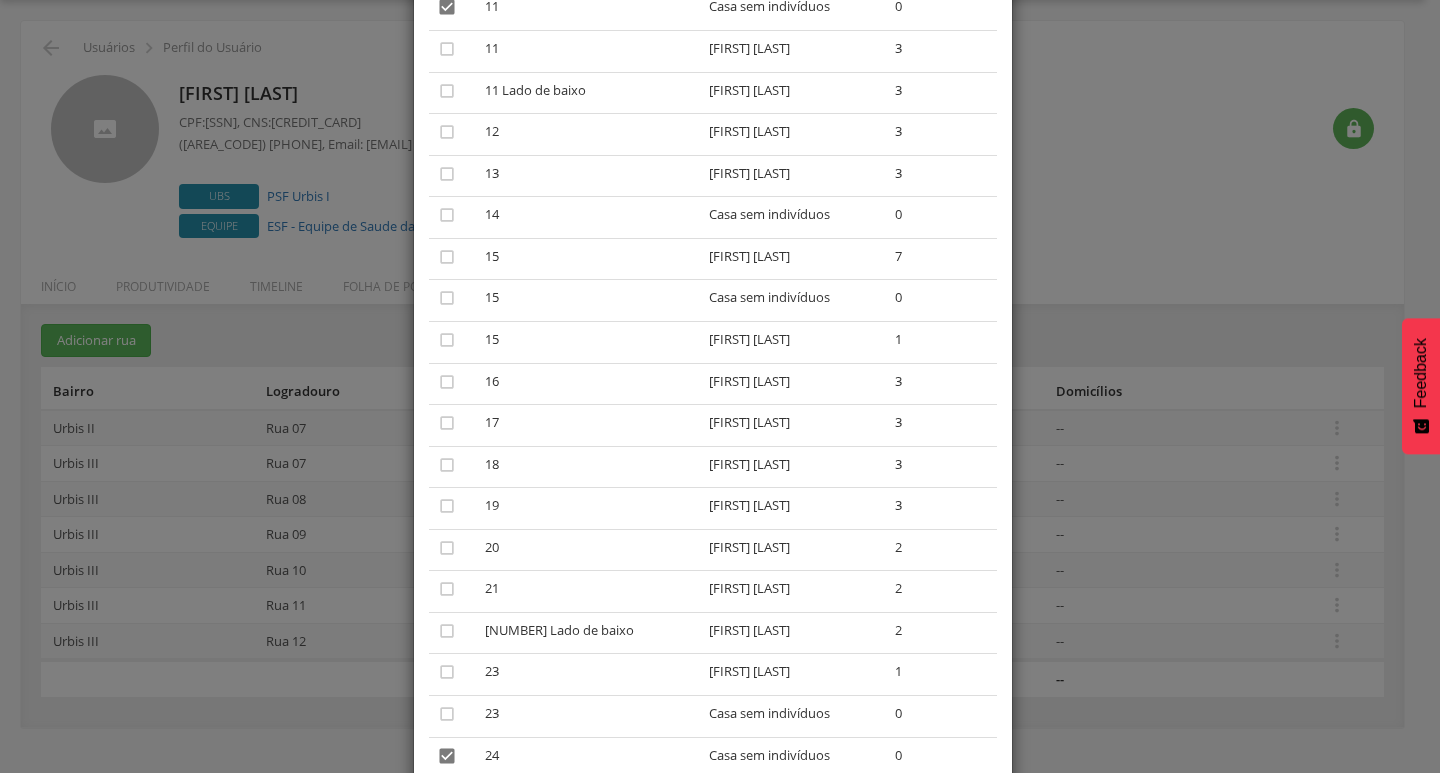 click on "" at bounding box center (453, 218) 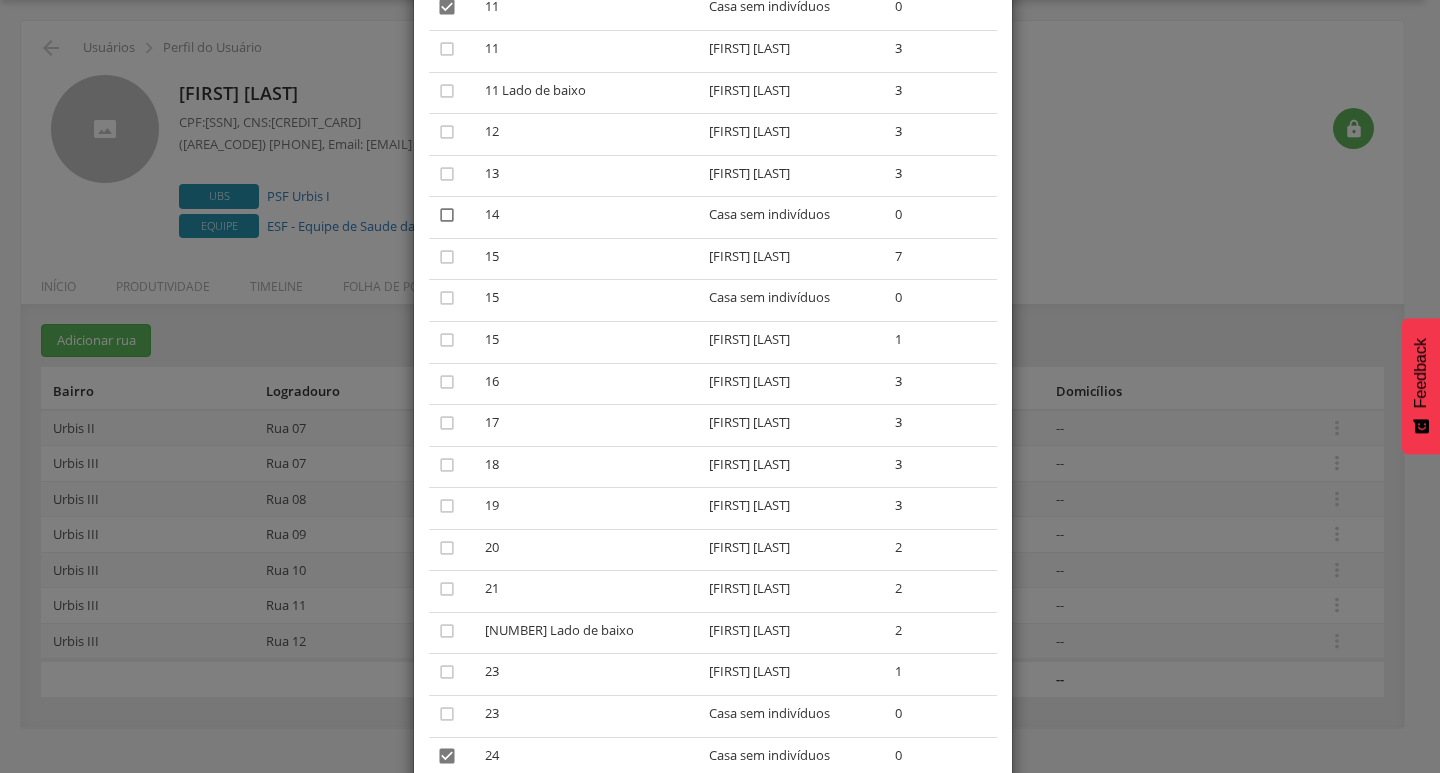 click on "" at bounding box center [447, 215] 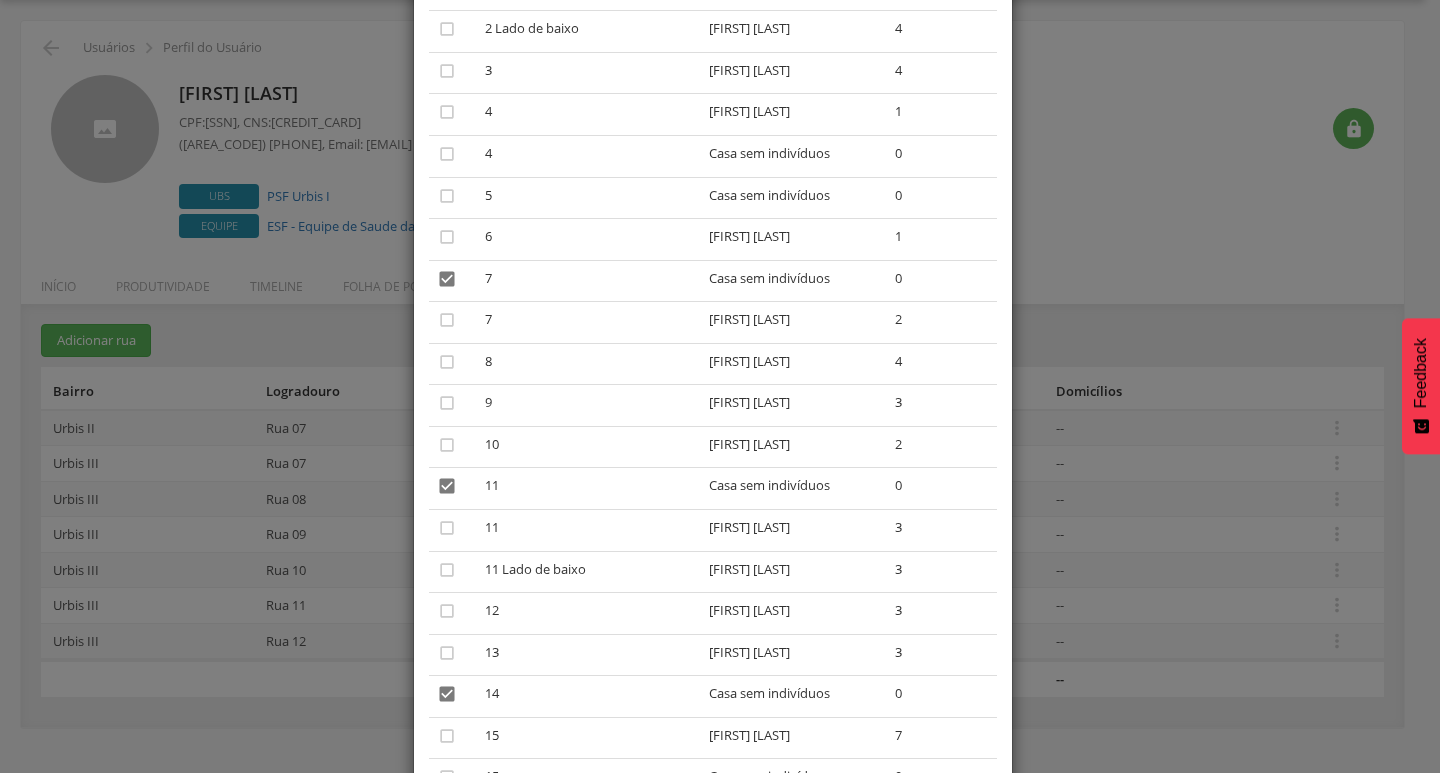 scroll, scrollTop: 200, scrollLeft: 0, axis: vertical 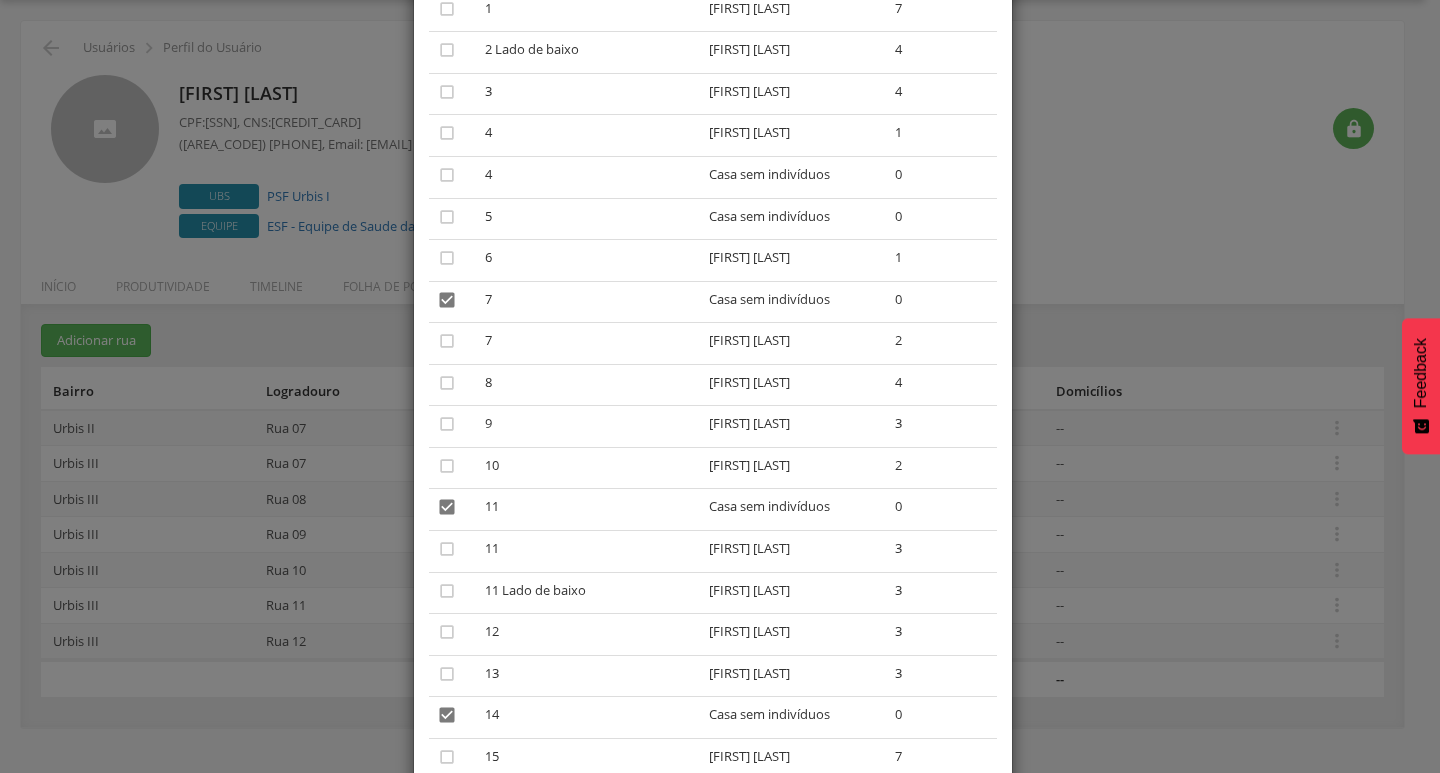 click on "" at bounding box center (447, 217) 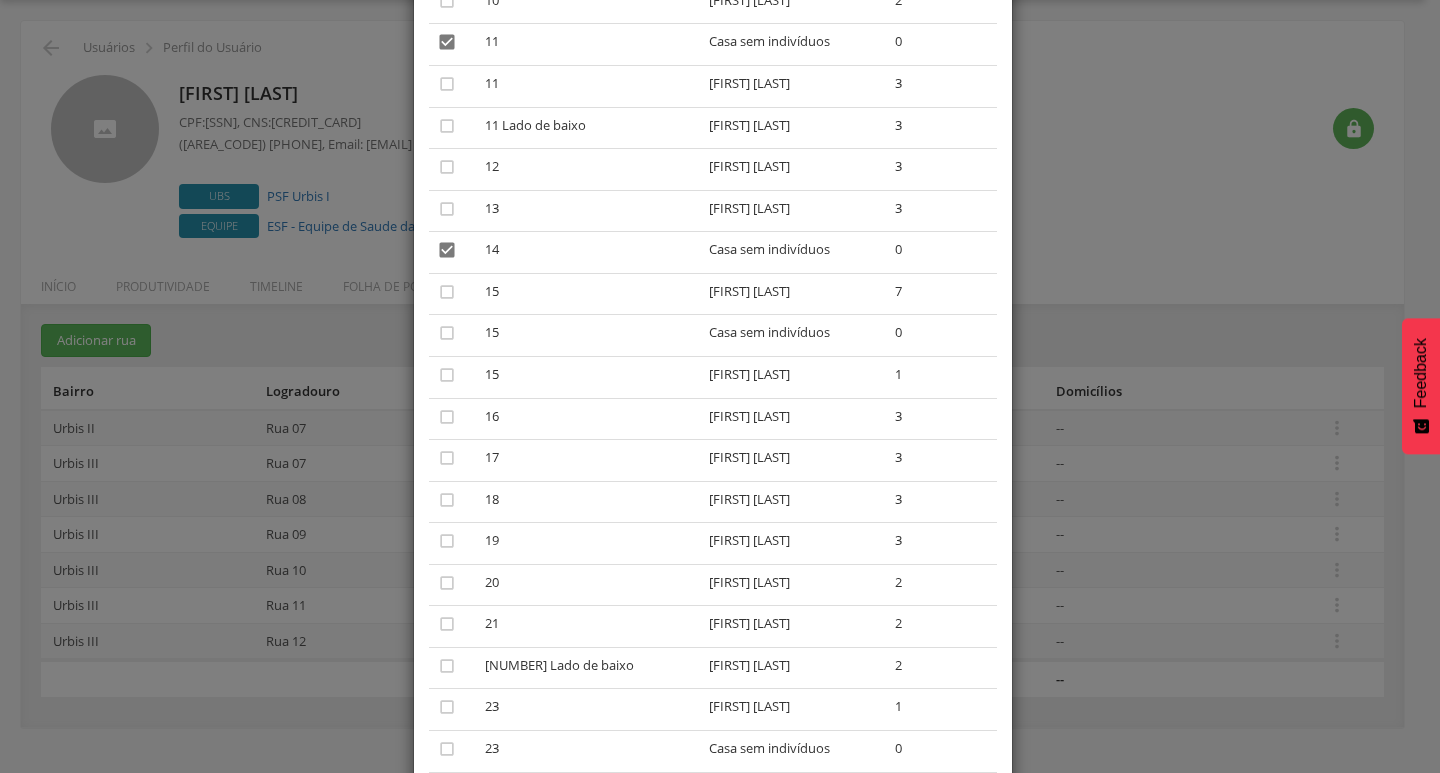 scroll, scrollTop: 700, scrollLeft: 0, axis: vertical 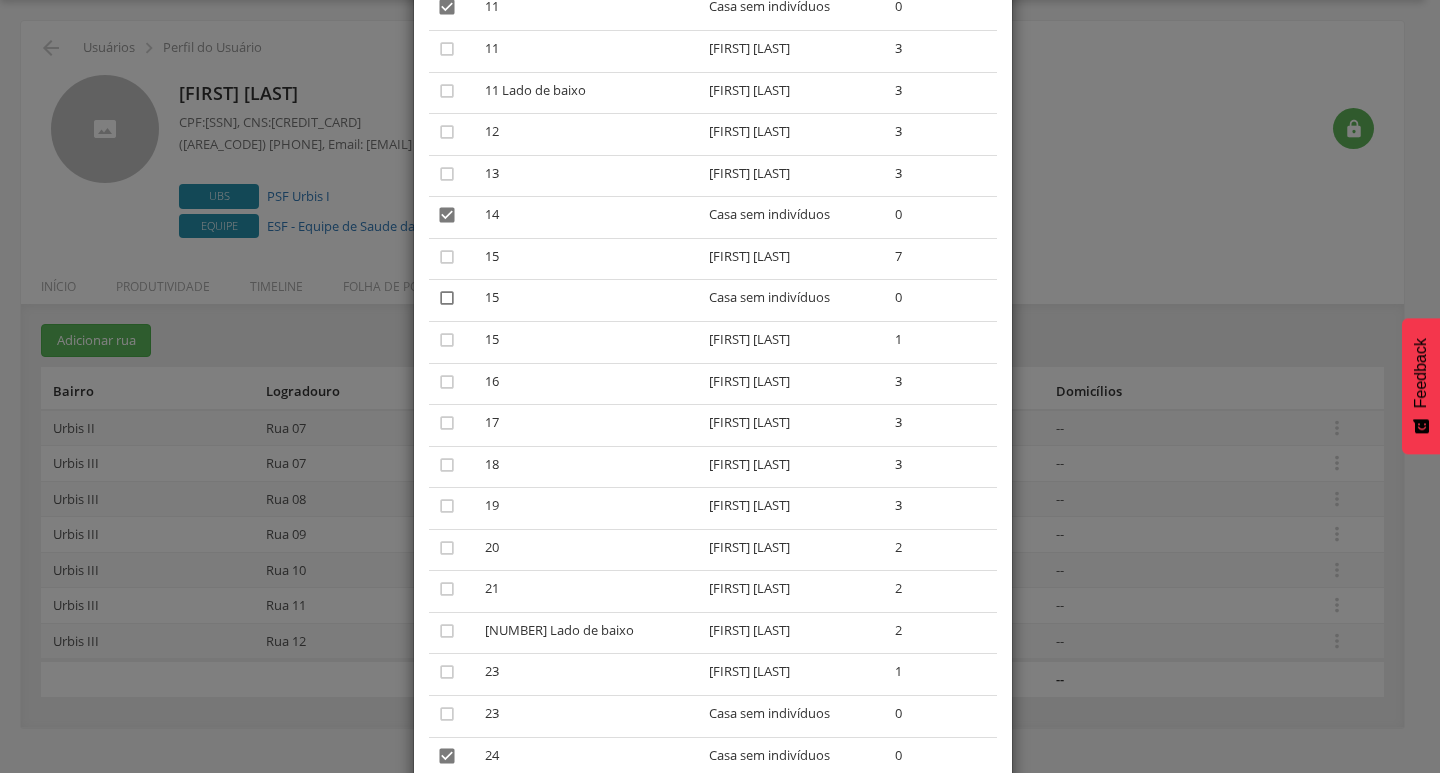 click on "" at bounding box center (447, 298) 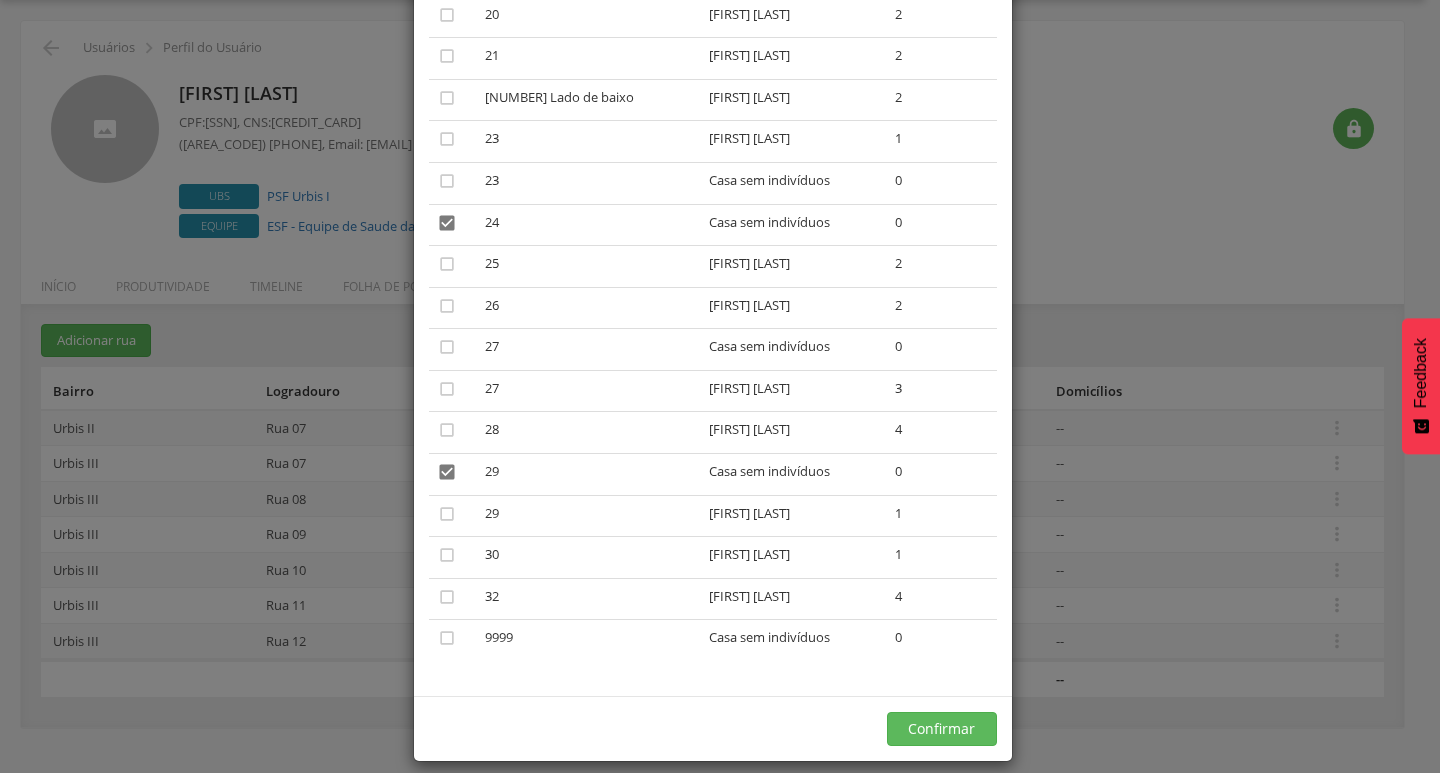scroll, scrollTop: 1252, scrollLeft: 0, axis: vertical 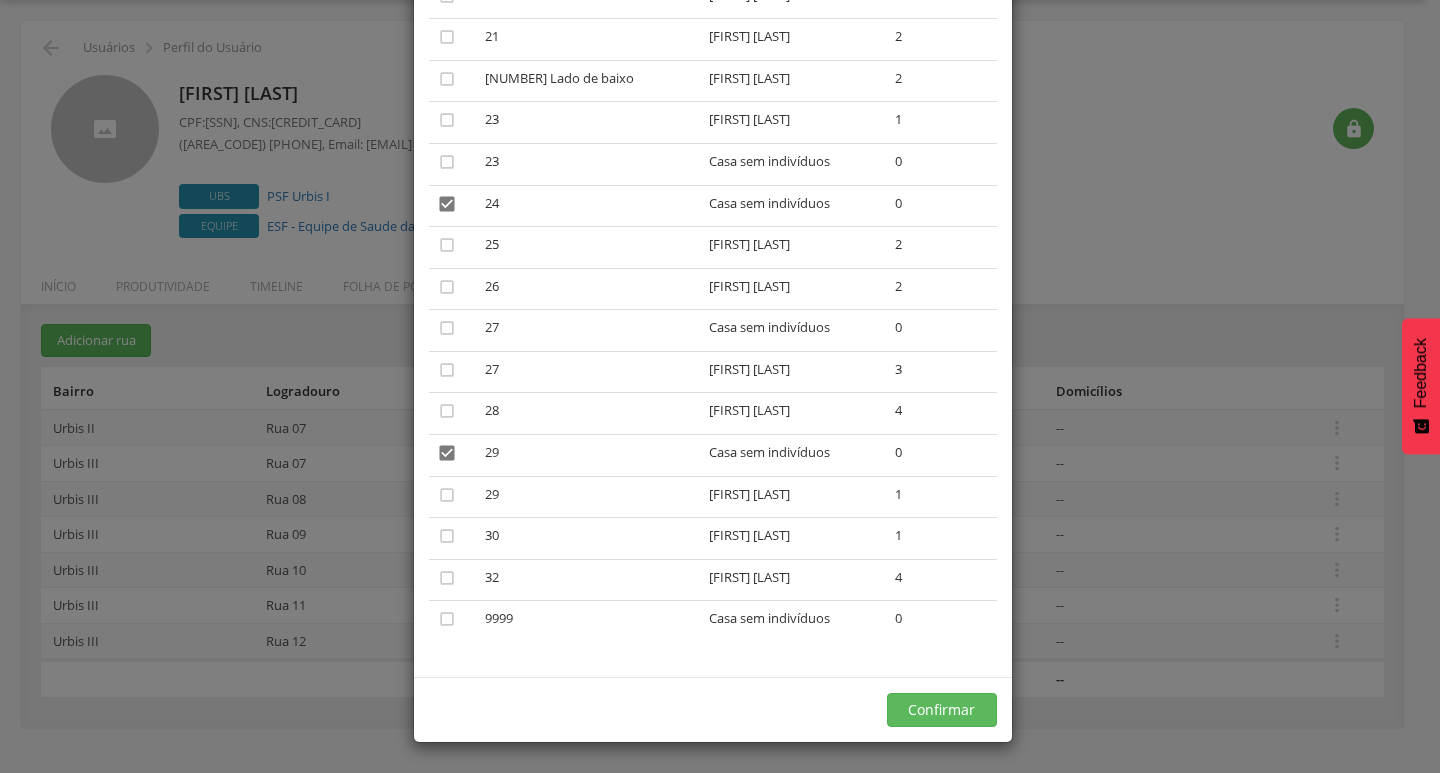 click on "" at bounding box center (453, 621) 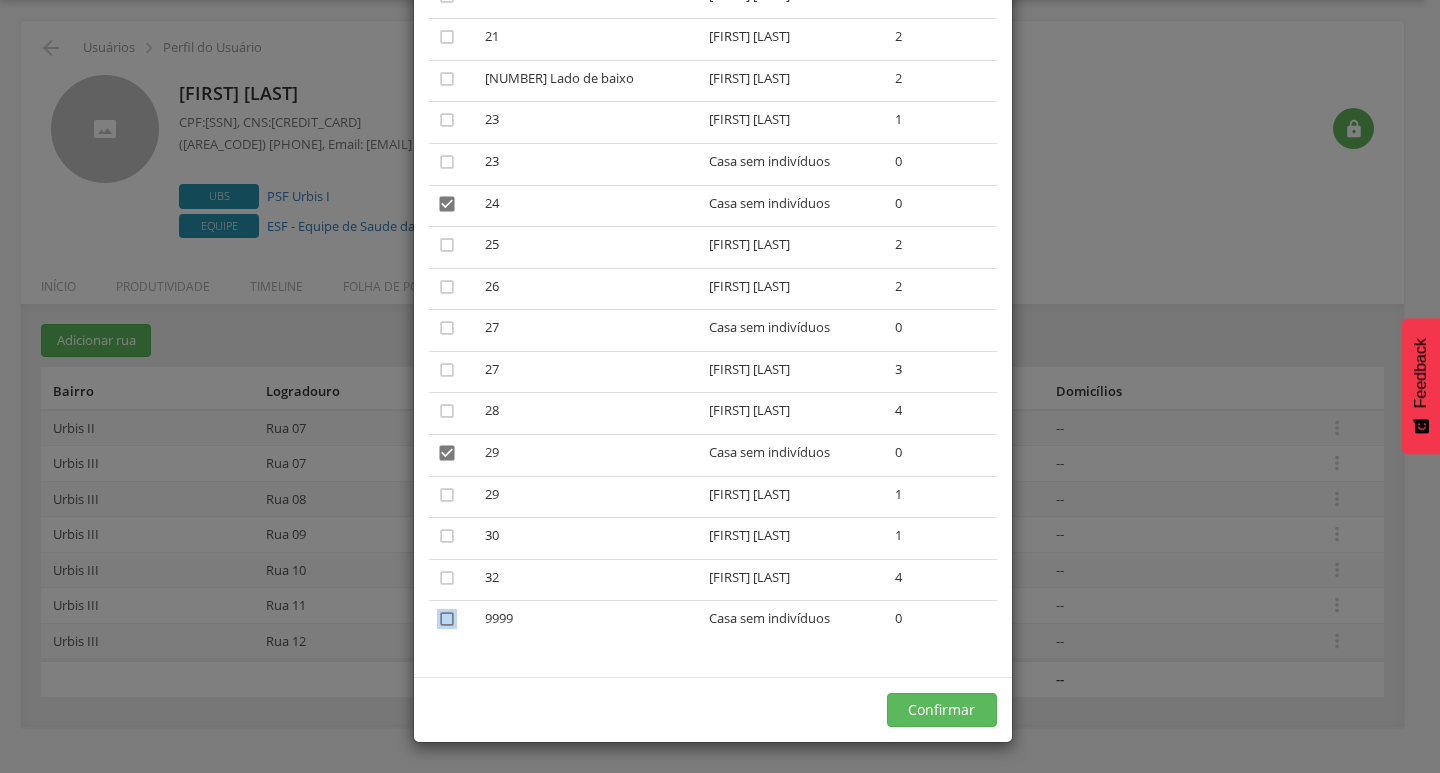 click on "" at bounding box center [447, 619] 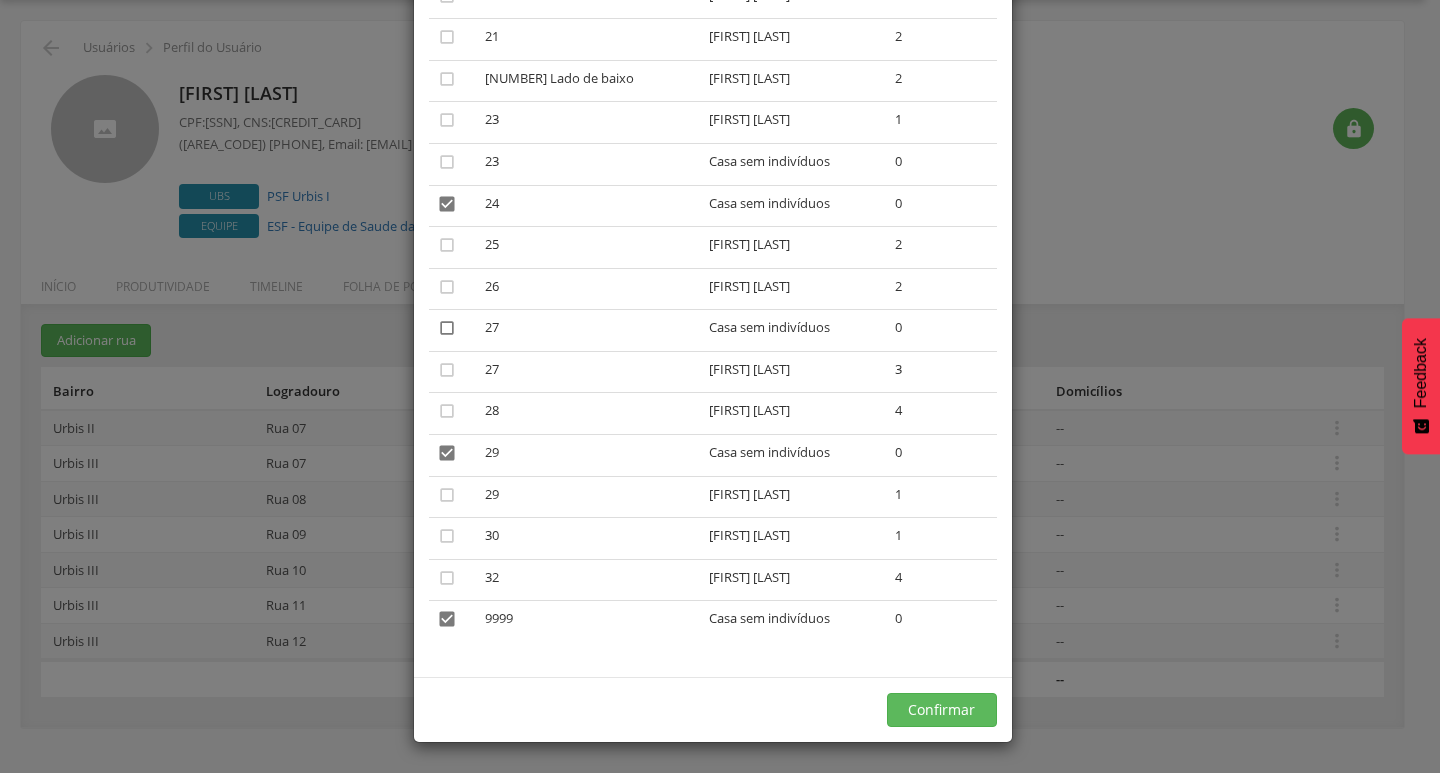 click on "" at bounding box center (447, 328) 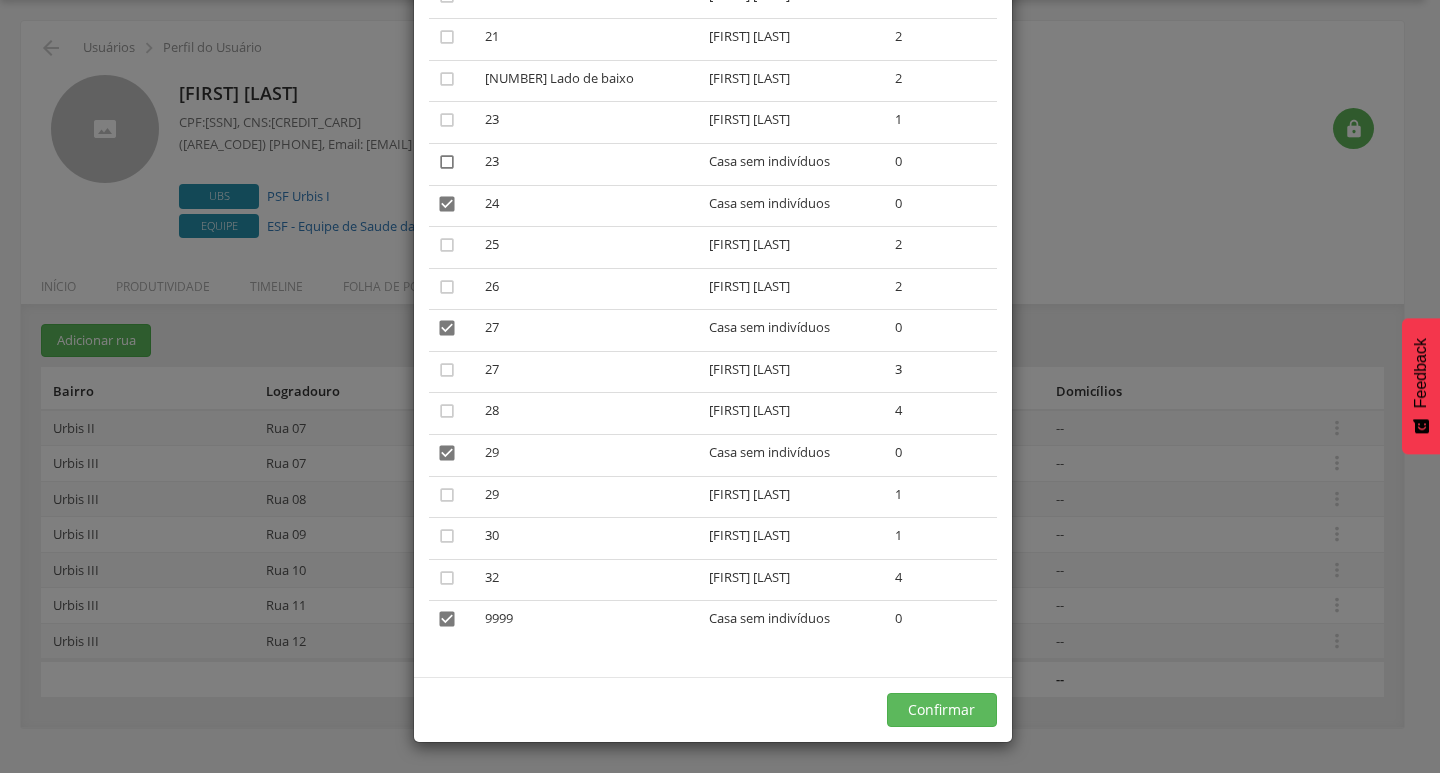 click on "" at bounding box center (447, 162) 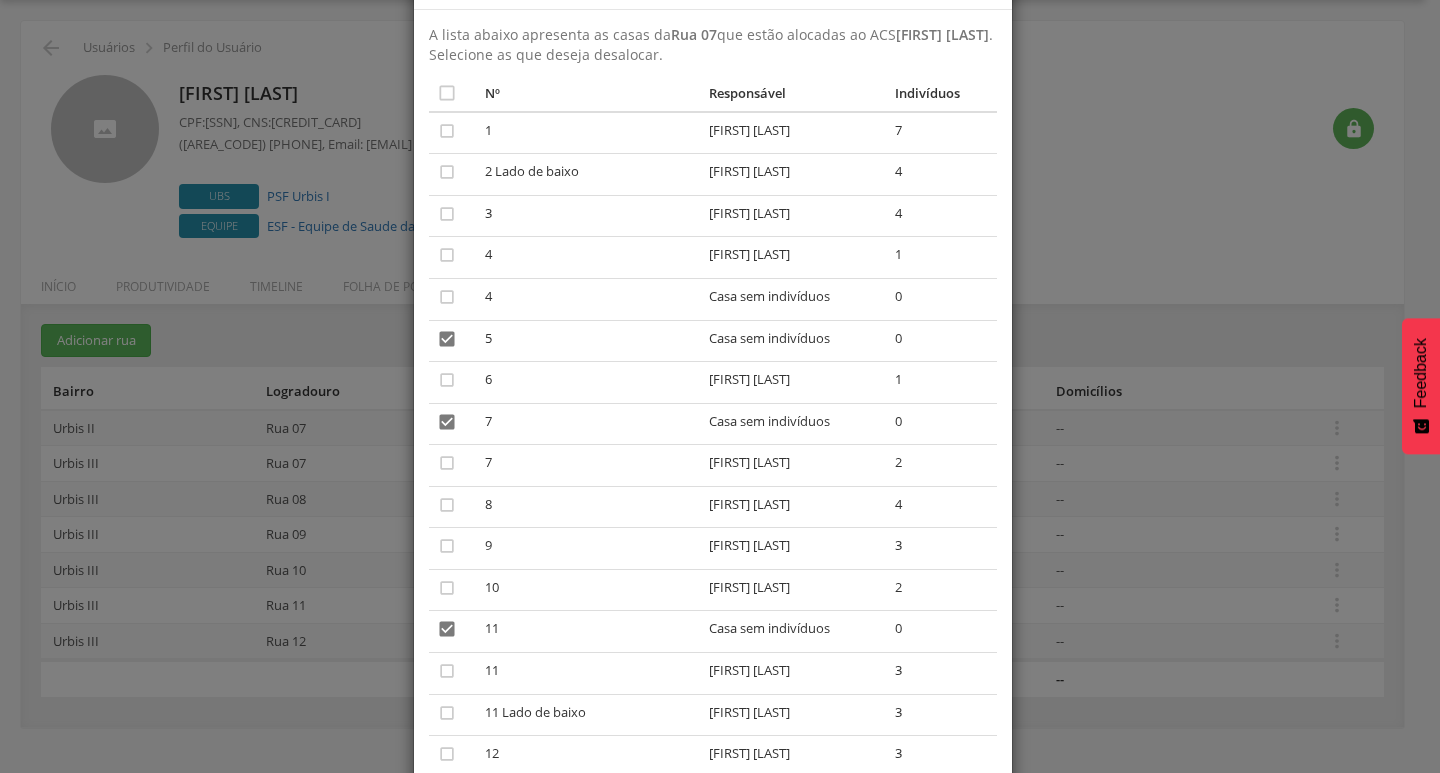 scroll, scrollTop: 0, scrollLeft: 0, axis: both 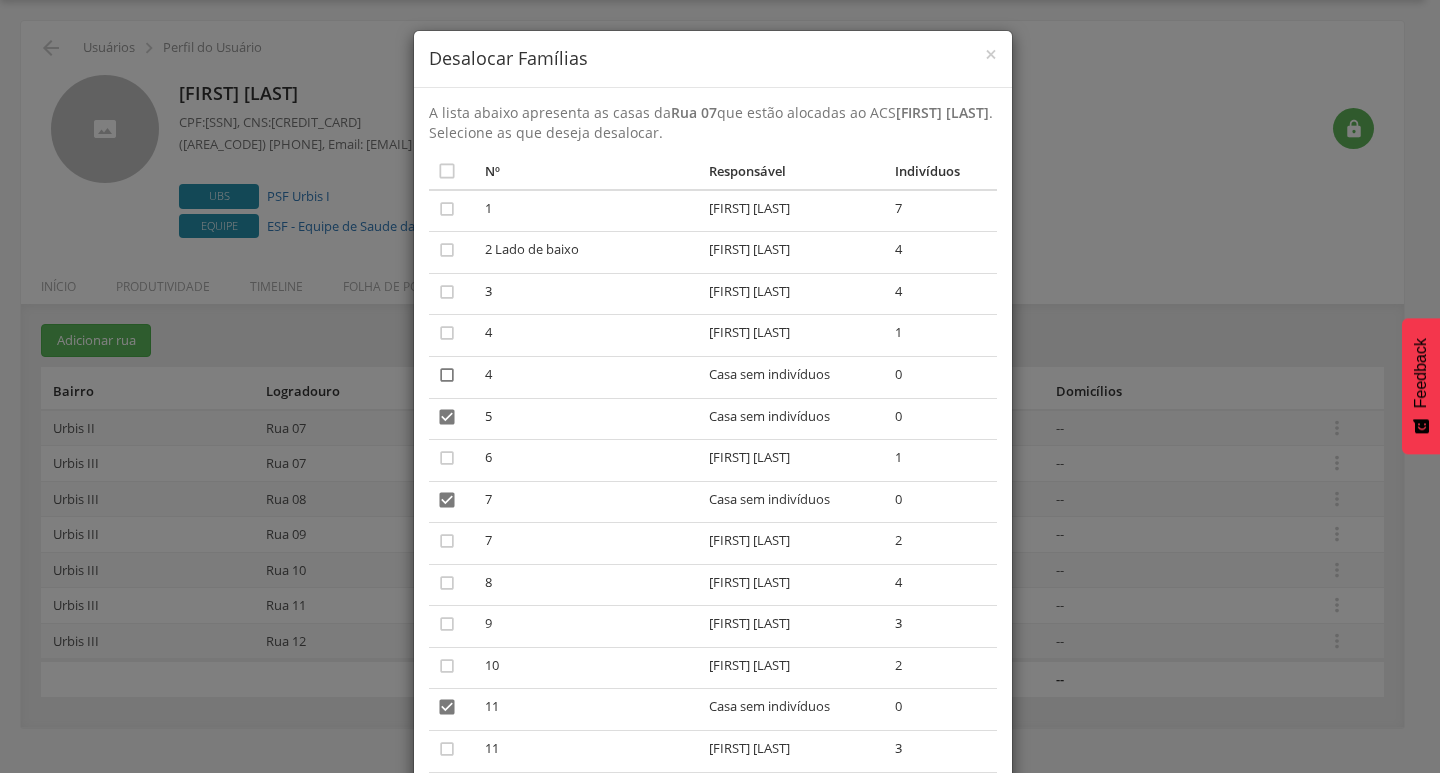 click on "" at bounding box center (447, 375) 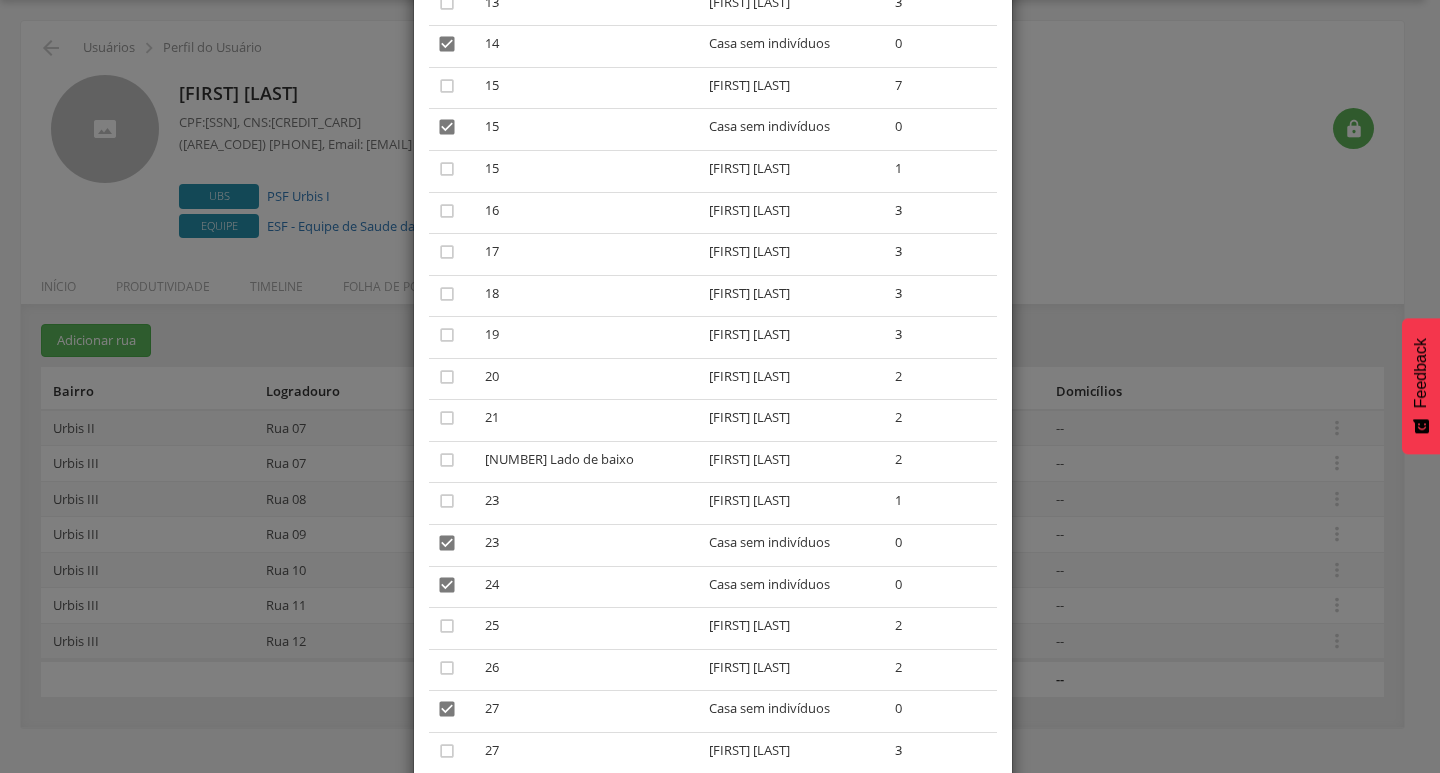 scroll, scrollTop: 1252, scrollLeft: 0, axis: vertical 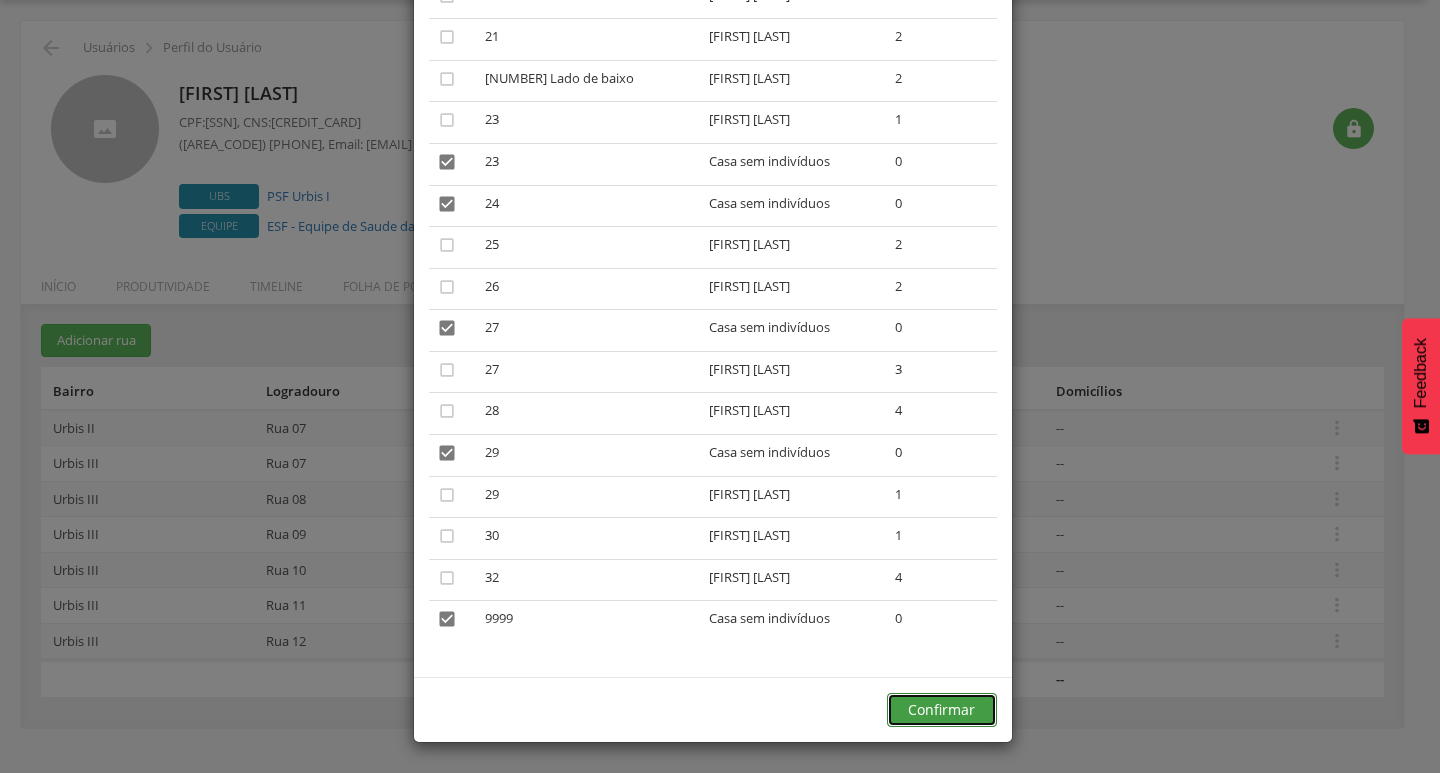 click on "Confirmar" at bounding box center (942, 710) 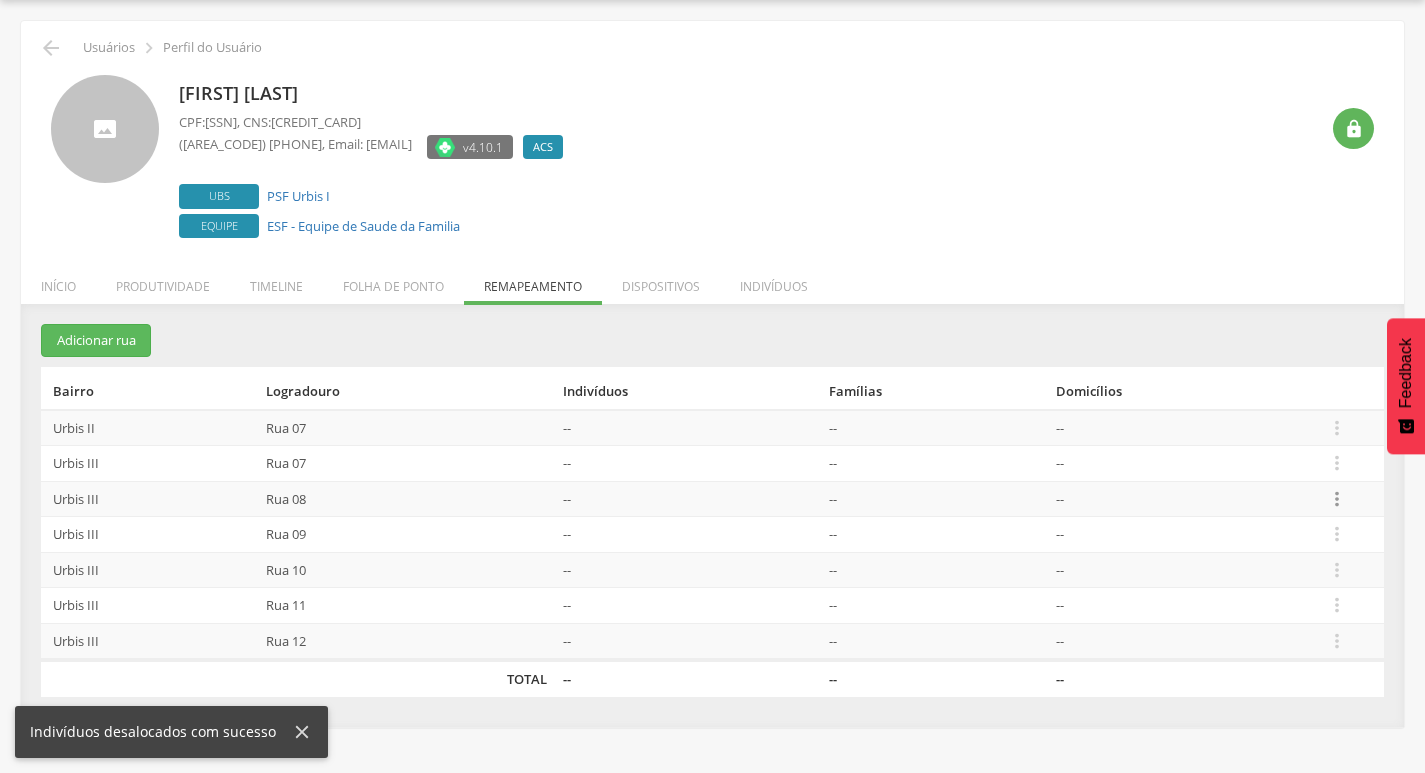 click on "" at bounding box center (1337, 499) 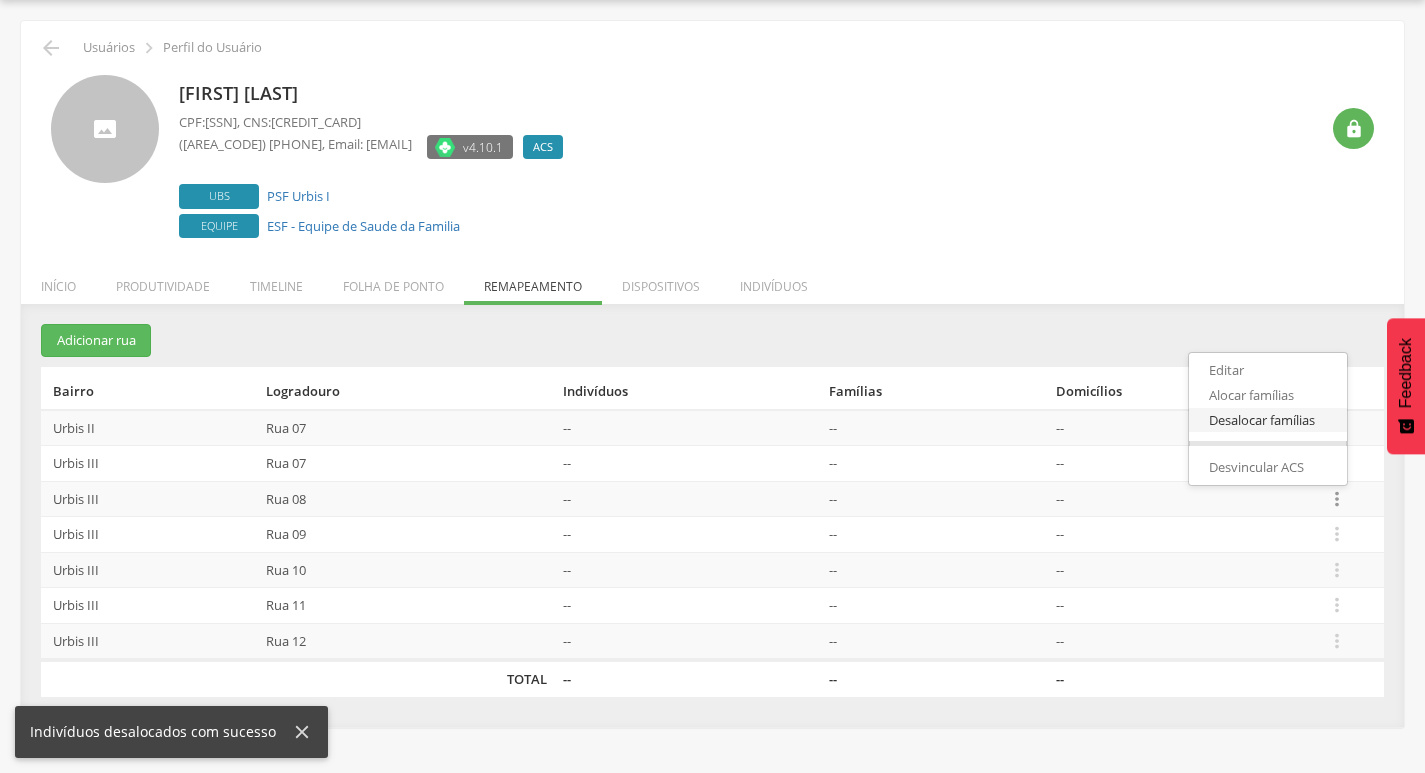 click on "Desalocar famílias" at bounding box center [1268, 420] 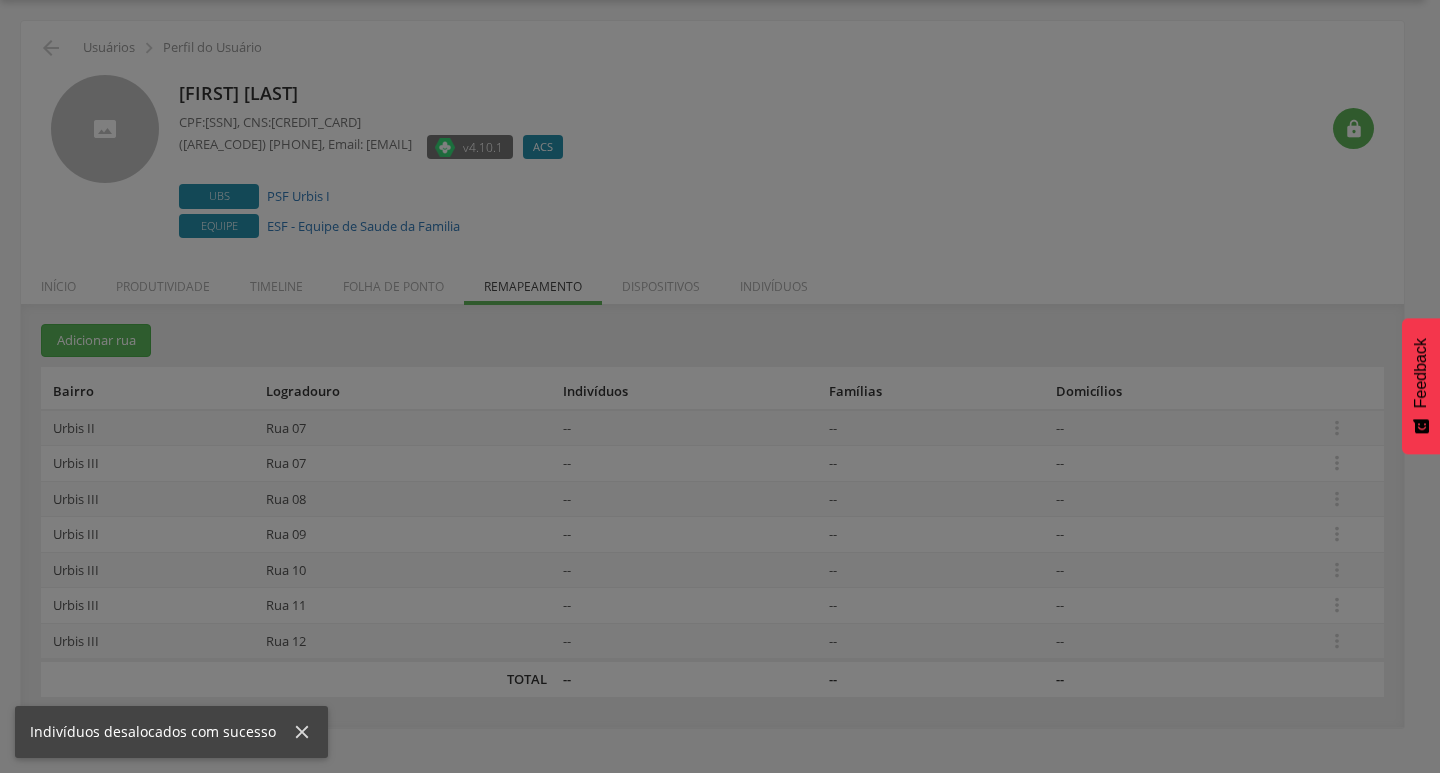 scroll, scrollTop: 0, scrollLeft: 0, axis: both 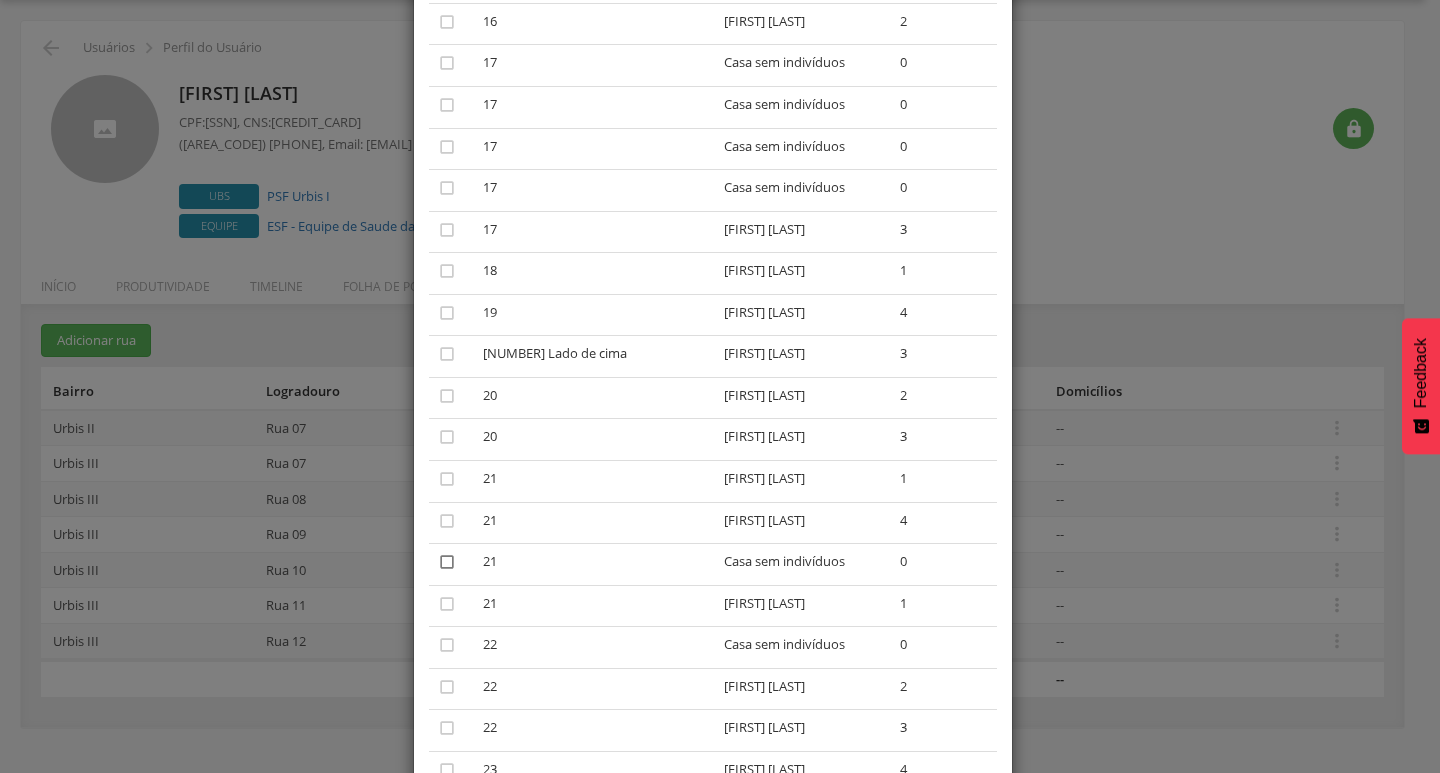 click on "" at bounding box center (447, 562) 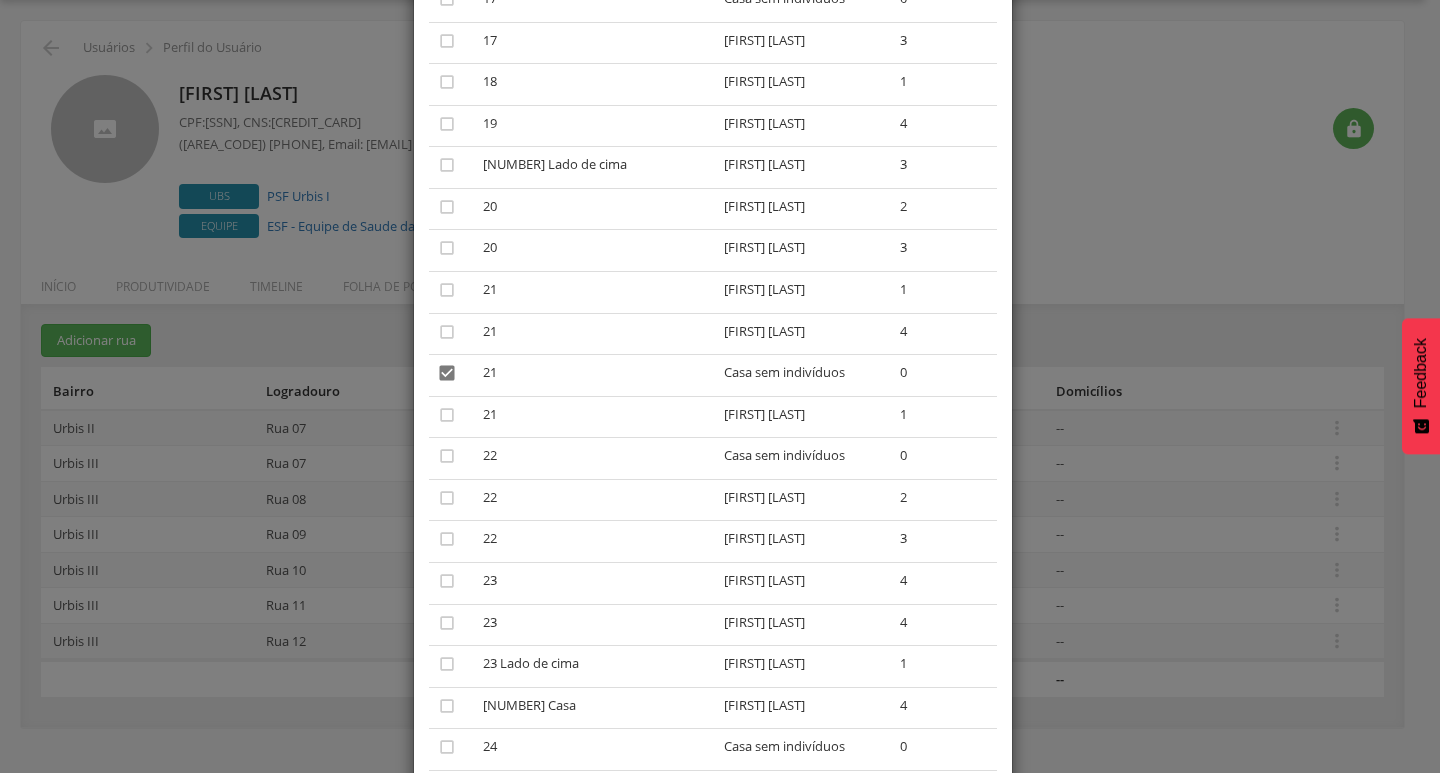 scroll, scrollTop: 1900, scrollLeft: 0, axis: vertical 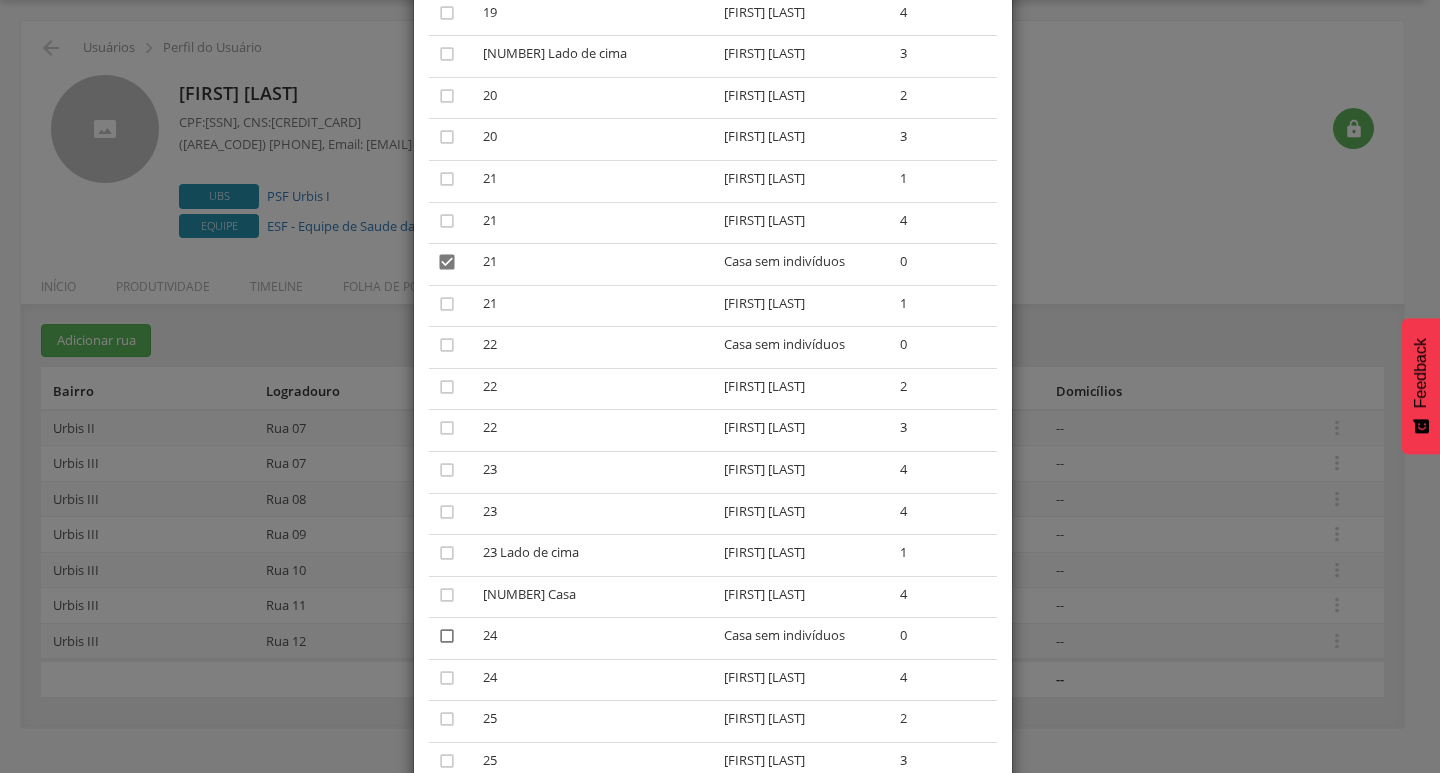click on "" at bounding box center (447, 636) 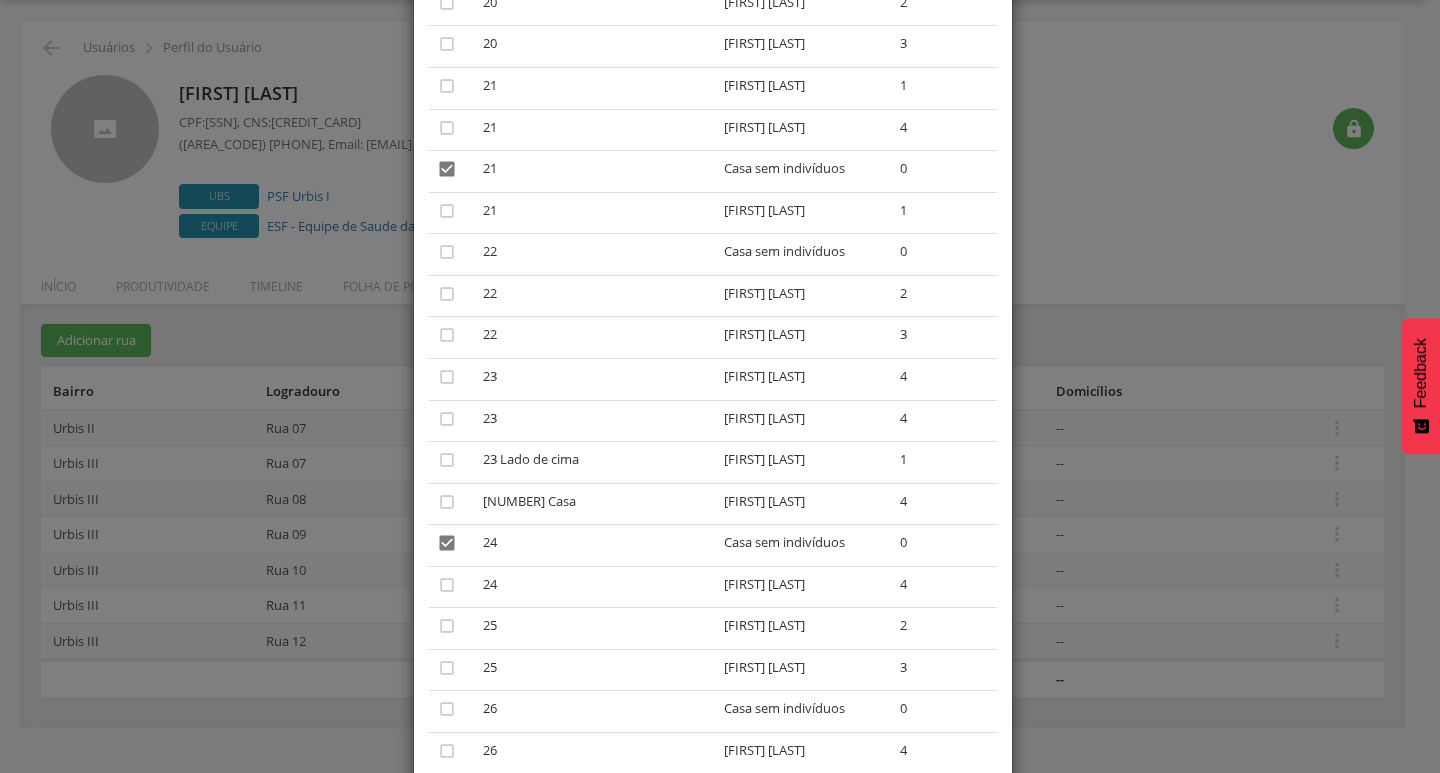 scroll, scrollTop: 2100, scrollLeft: 0, axis: vertical 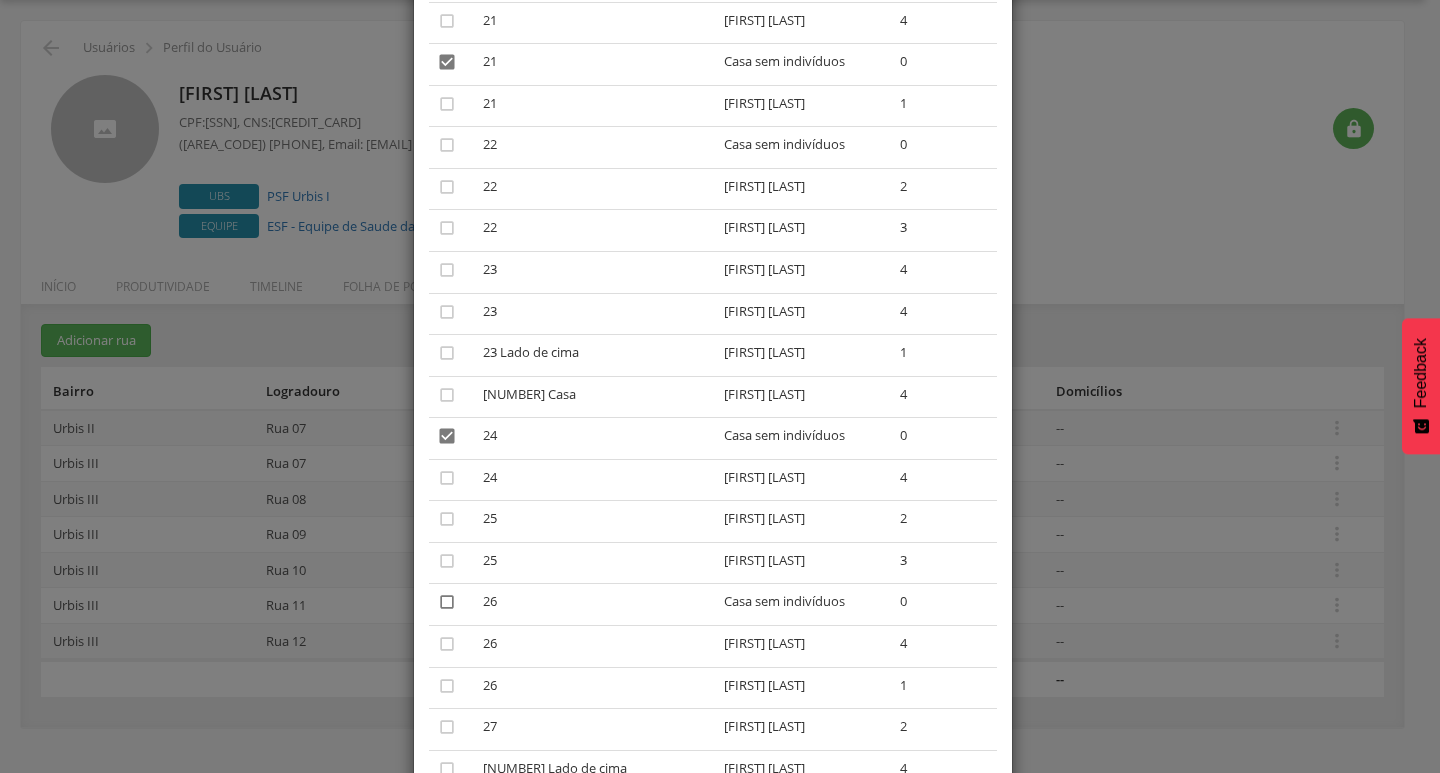 click on "" at bounding box center (447, 602) 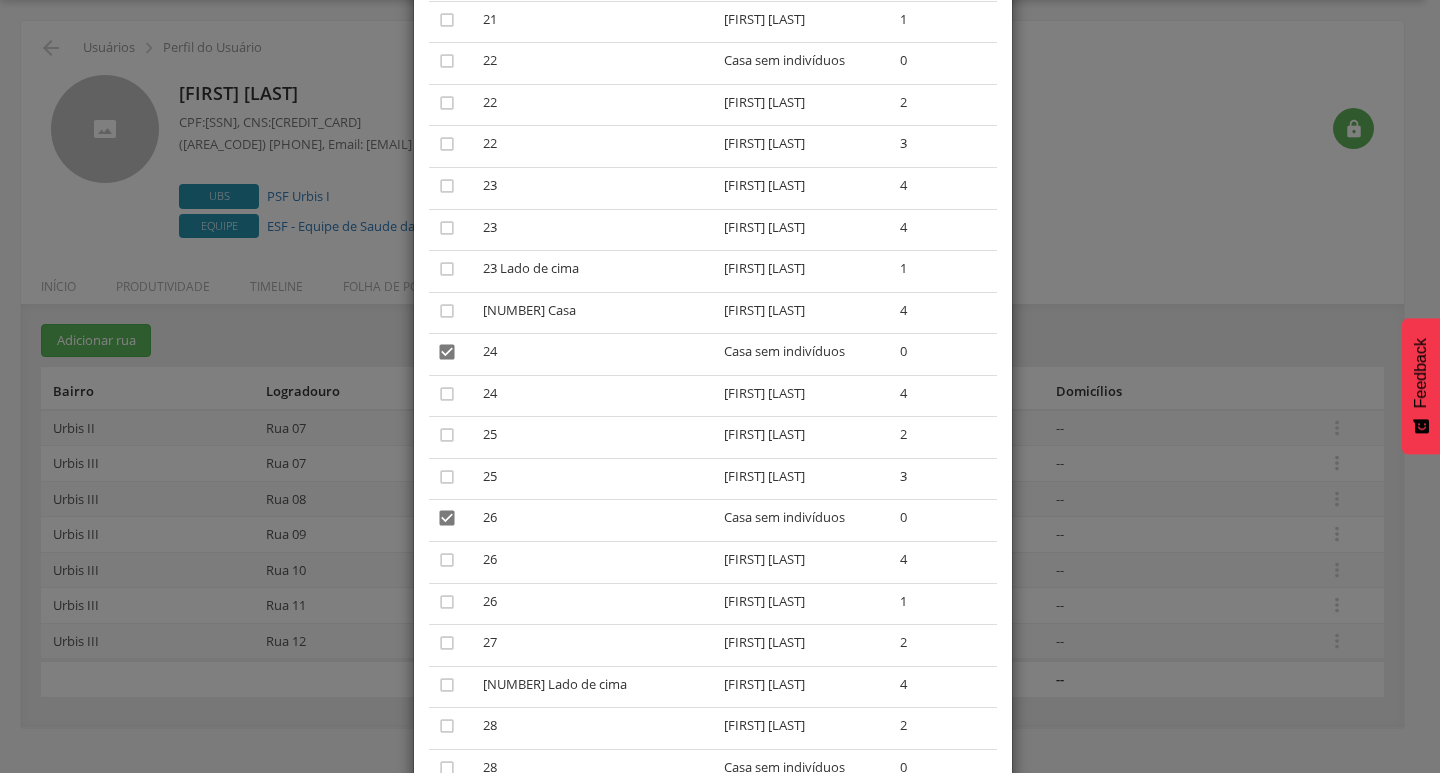 scroll, scrollTop: 2300, scrollLeft: 0, axis: vertical 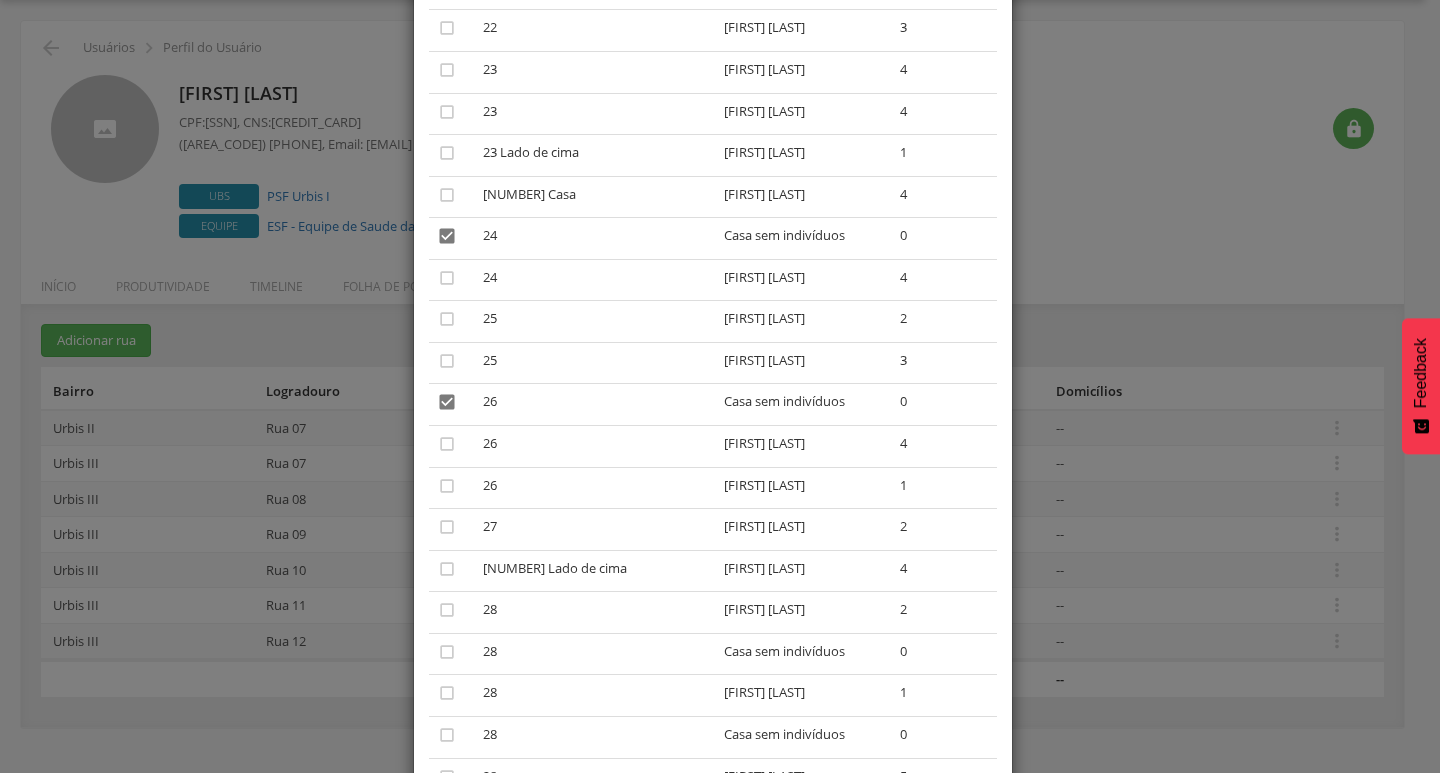 click on "" at bounding box center [452, 654] 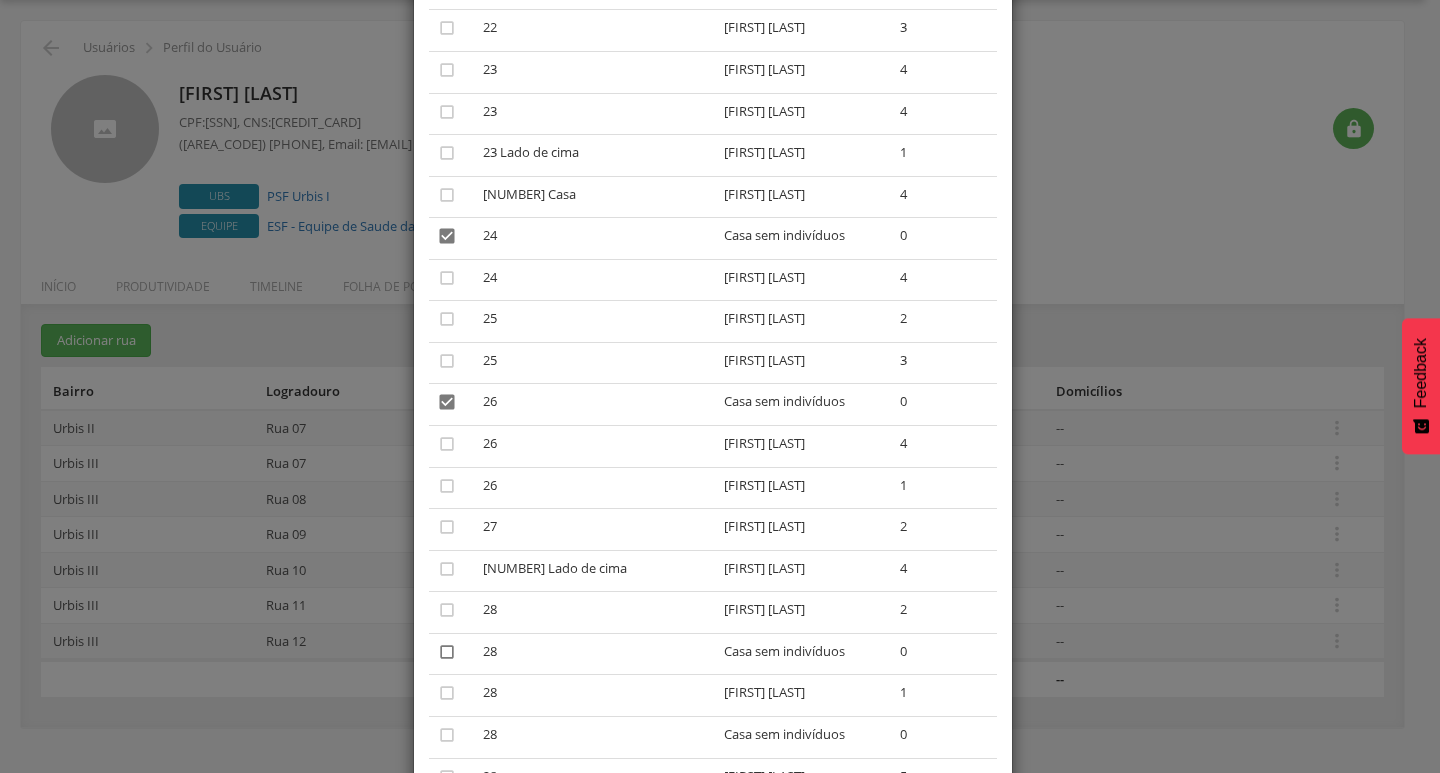 click on "" at bounding box center (447, 652) 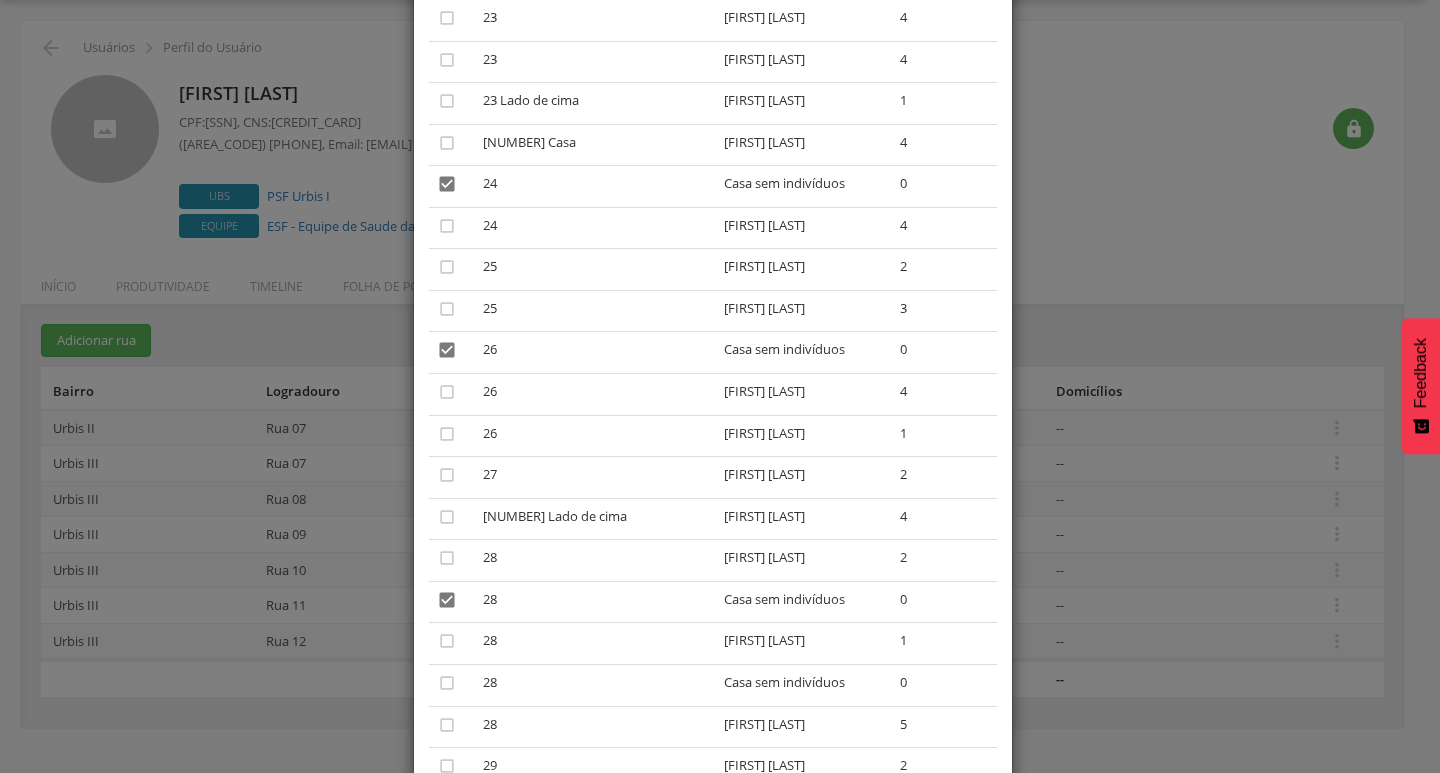 scroll, scrollTop: 2400, scrollLeft: 0, axis: vertical 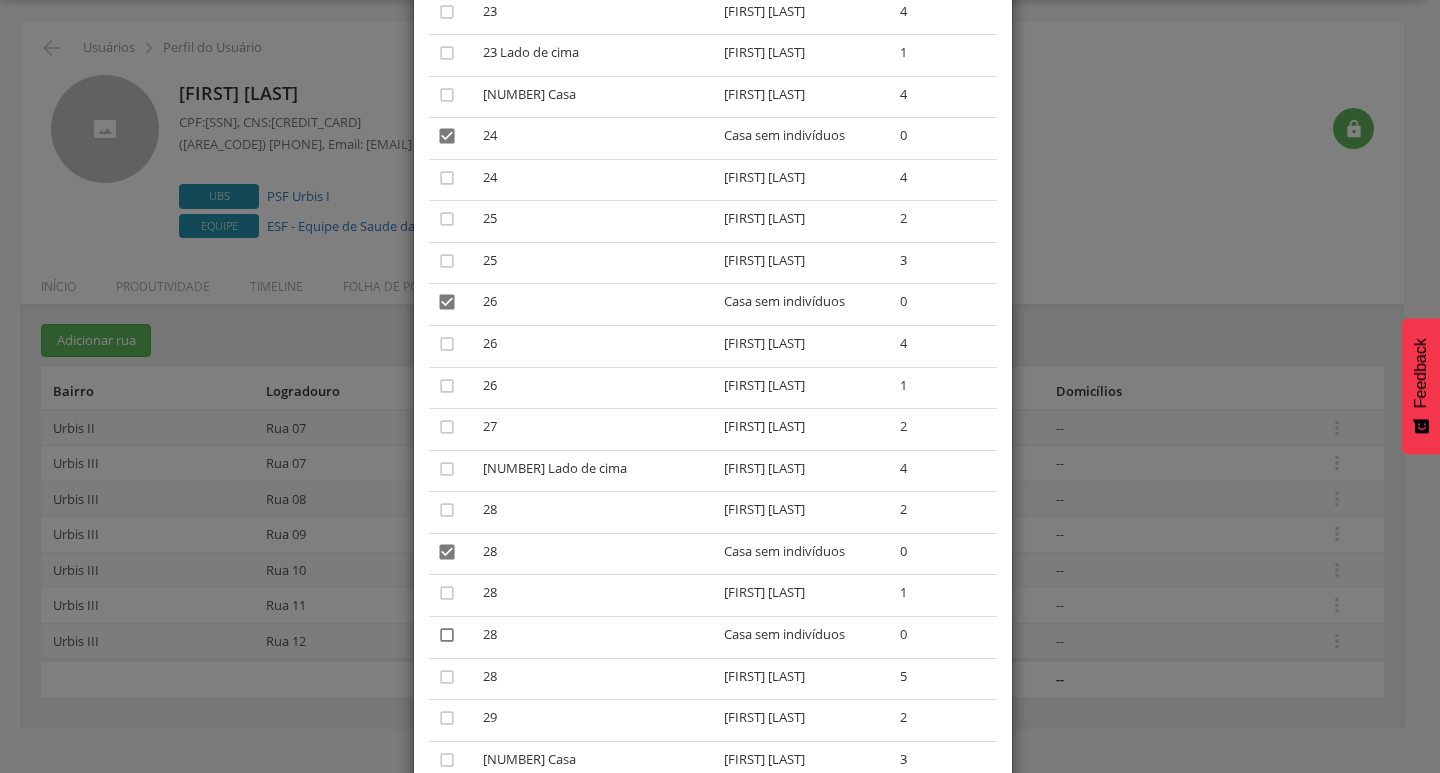click on "" at bounding box center (447, 635) 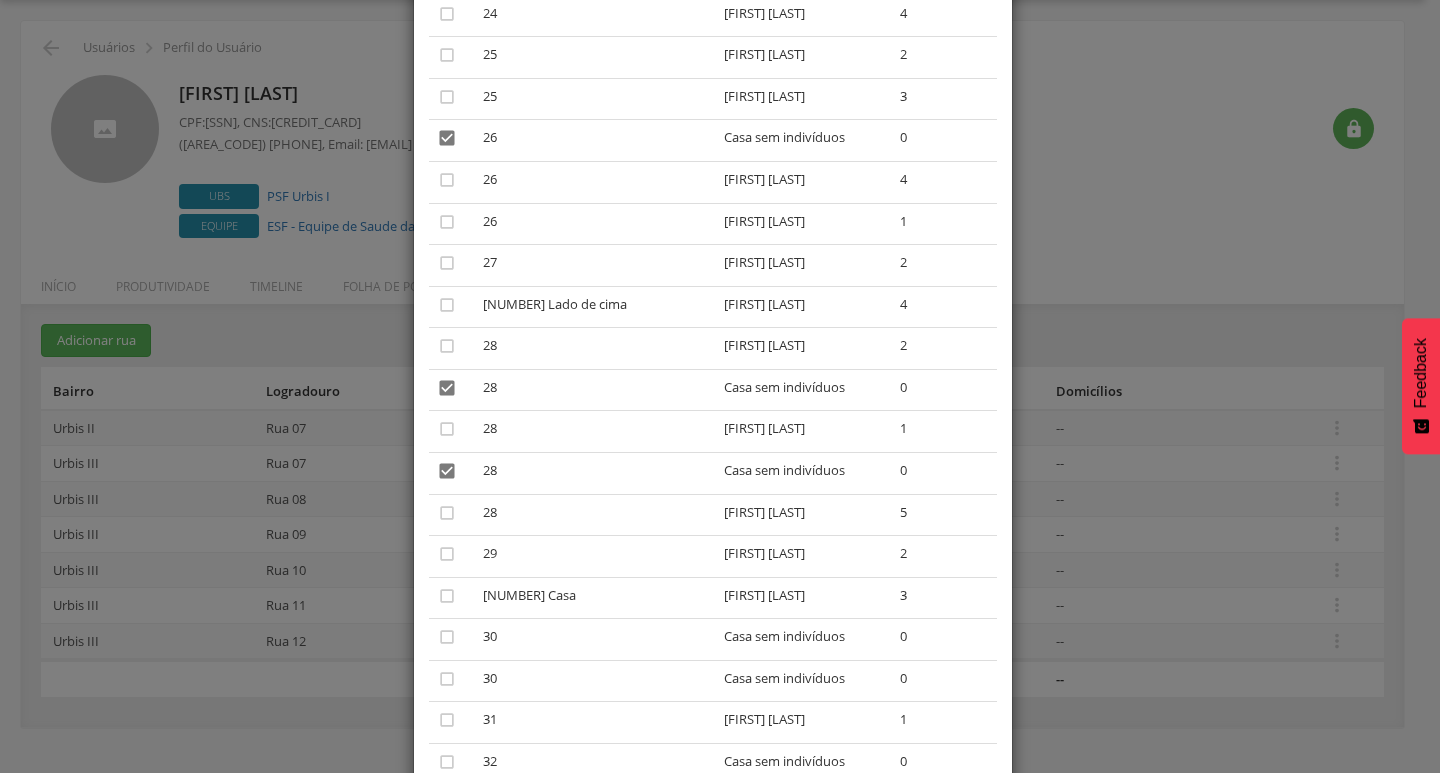 scroll, scrollTop: 2600, scrollLeft: 0, axis: vertical 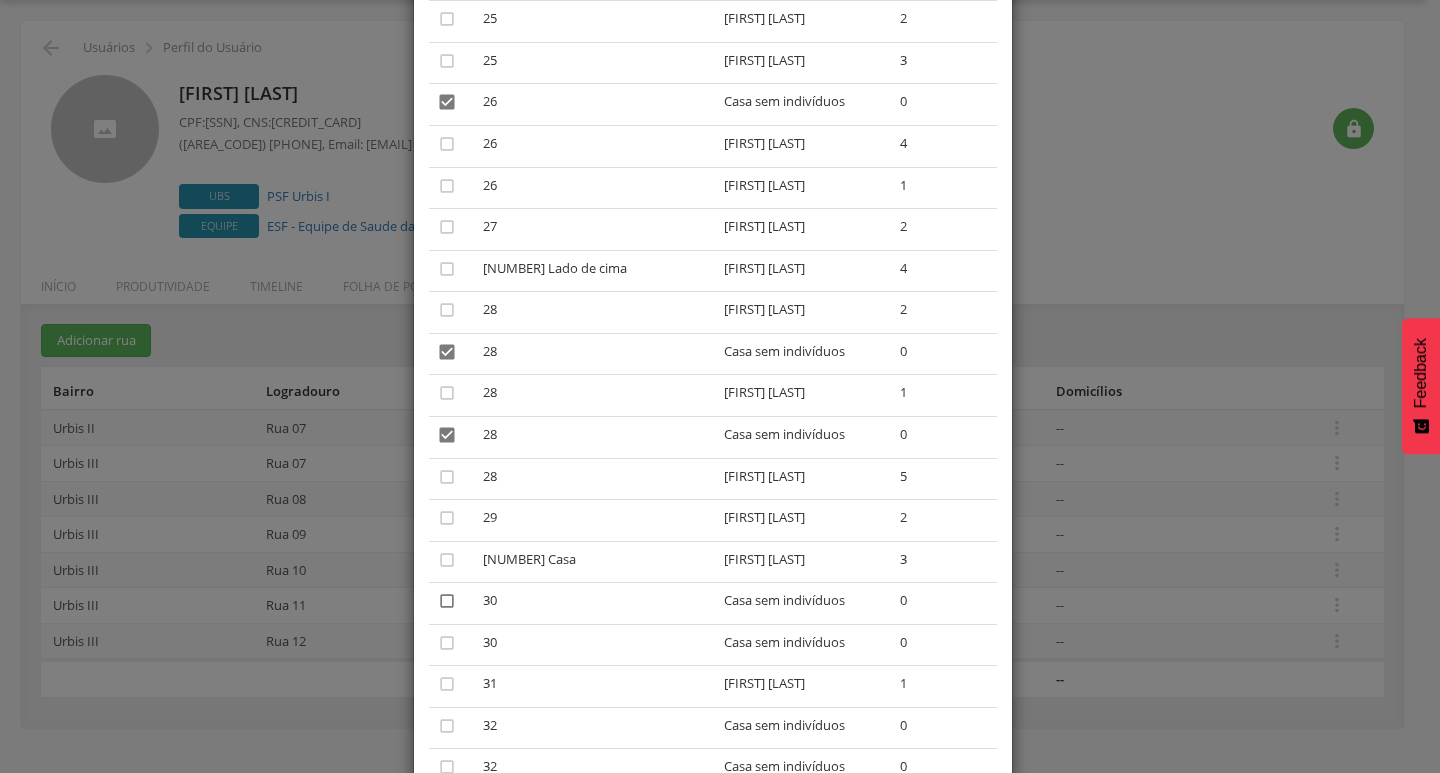 click on "" at bounding box center [447, 601] 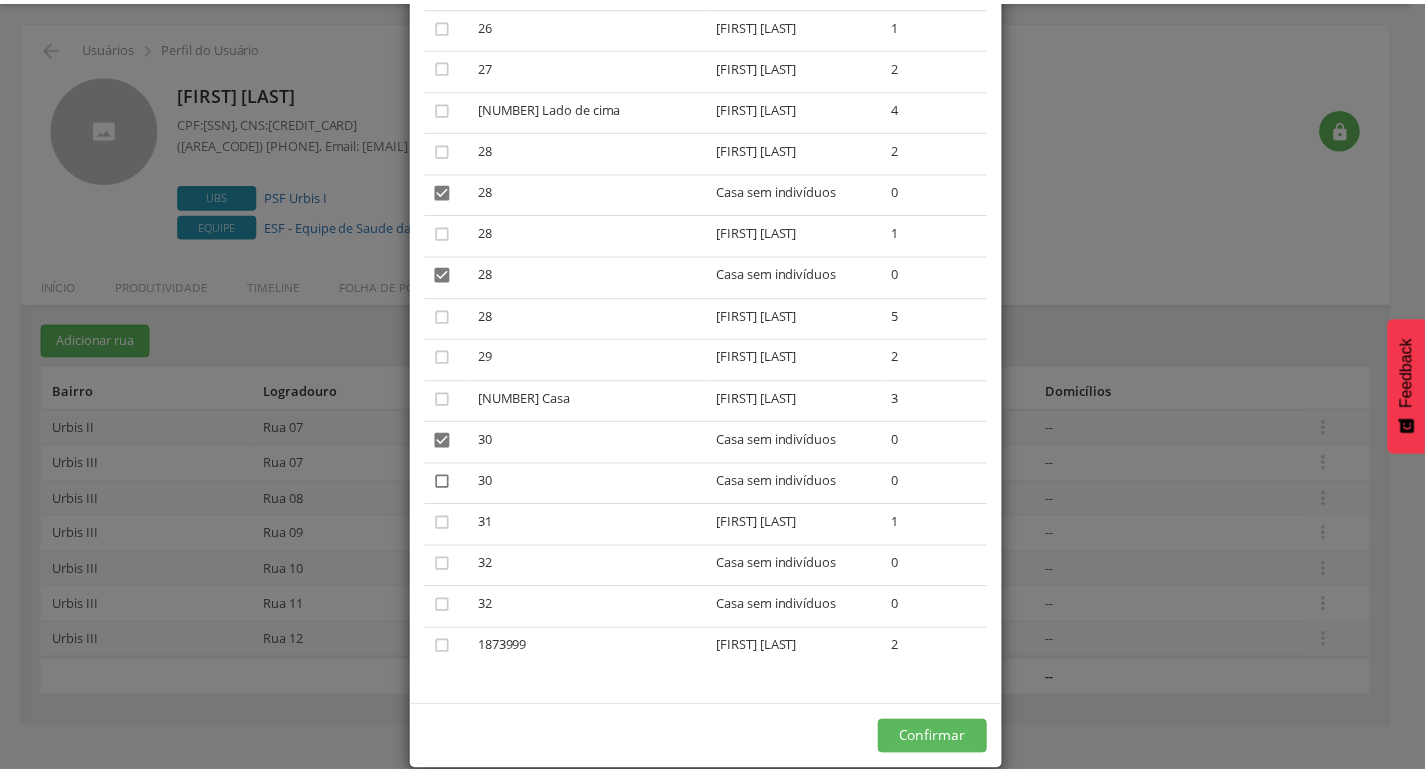 scroll, scrollTop: 2790, scrollLeft: 0, axis: vertical 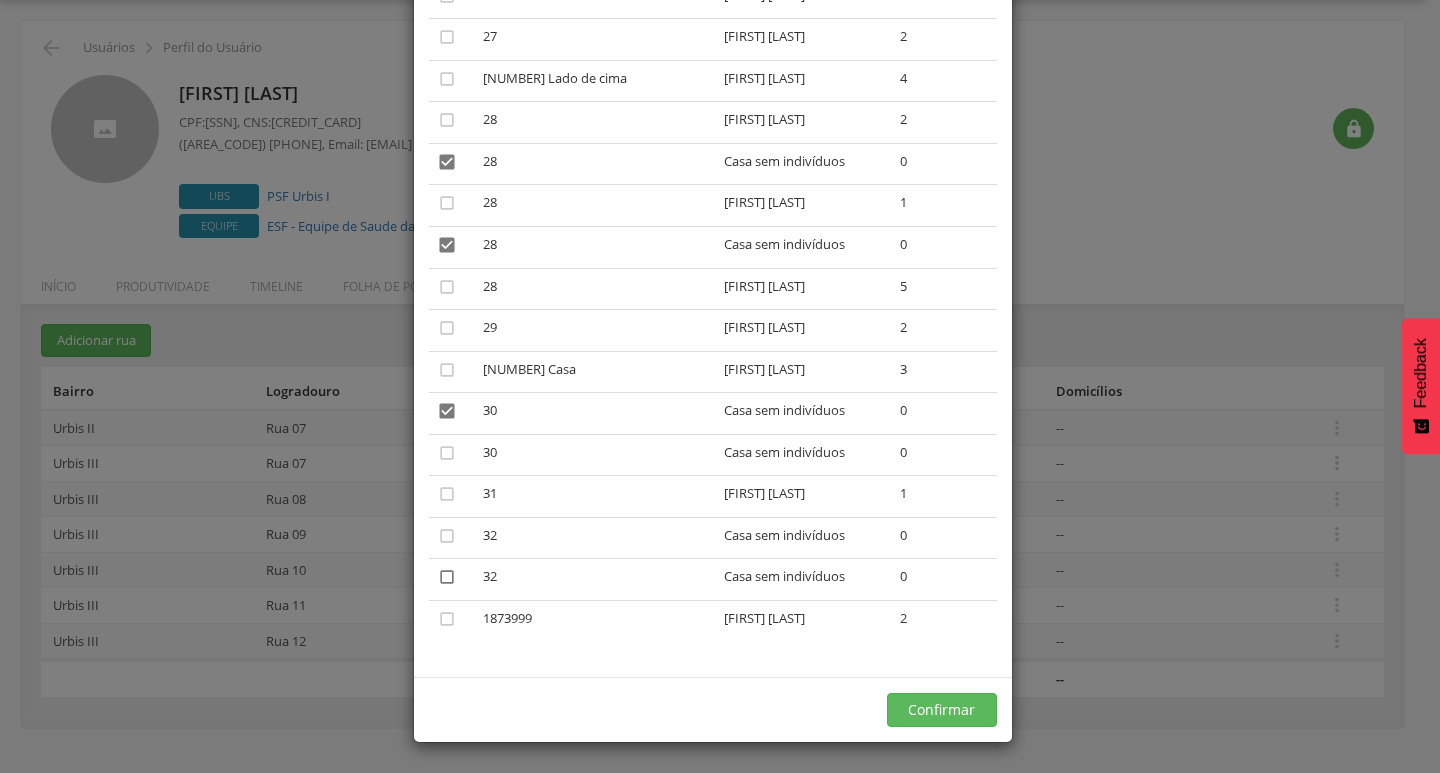 click on "" at bounding box center [447, 577] 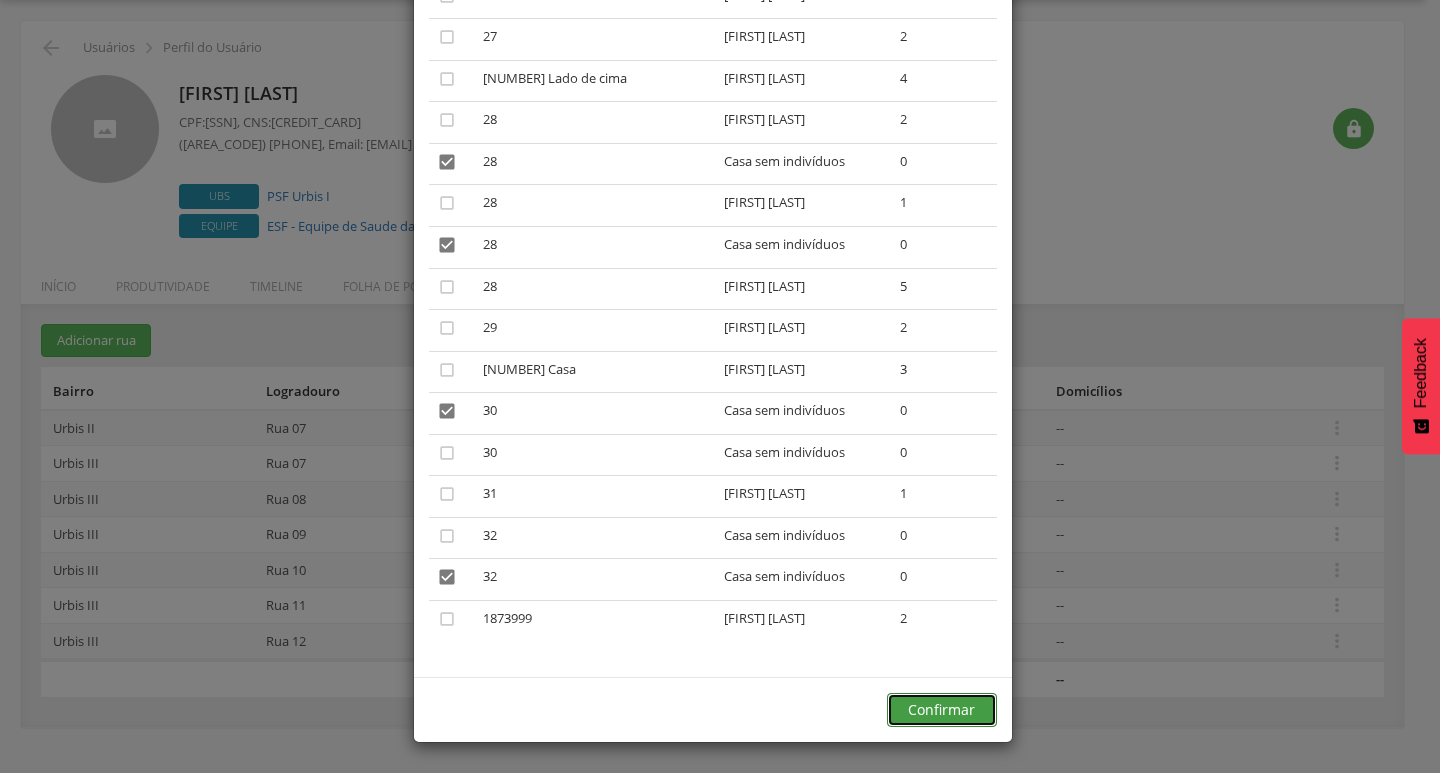 click on "Confirmar" at bounding box center [942, 710] 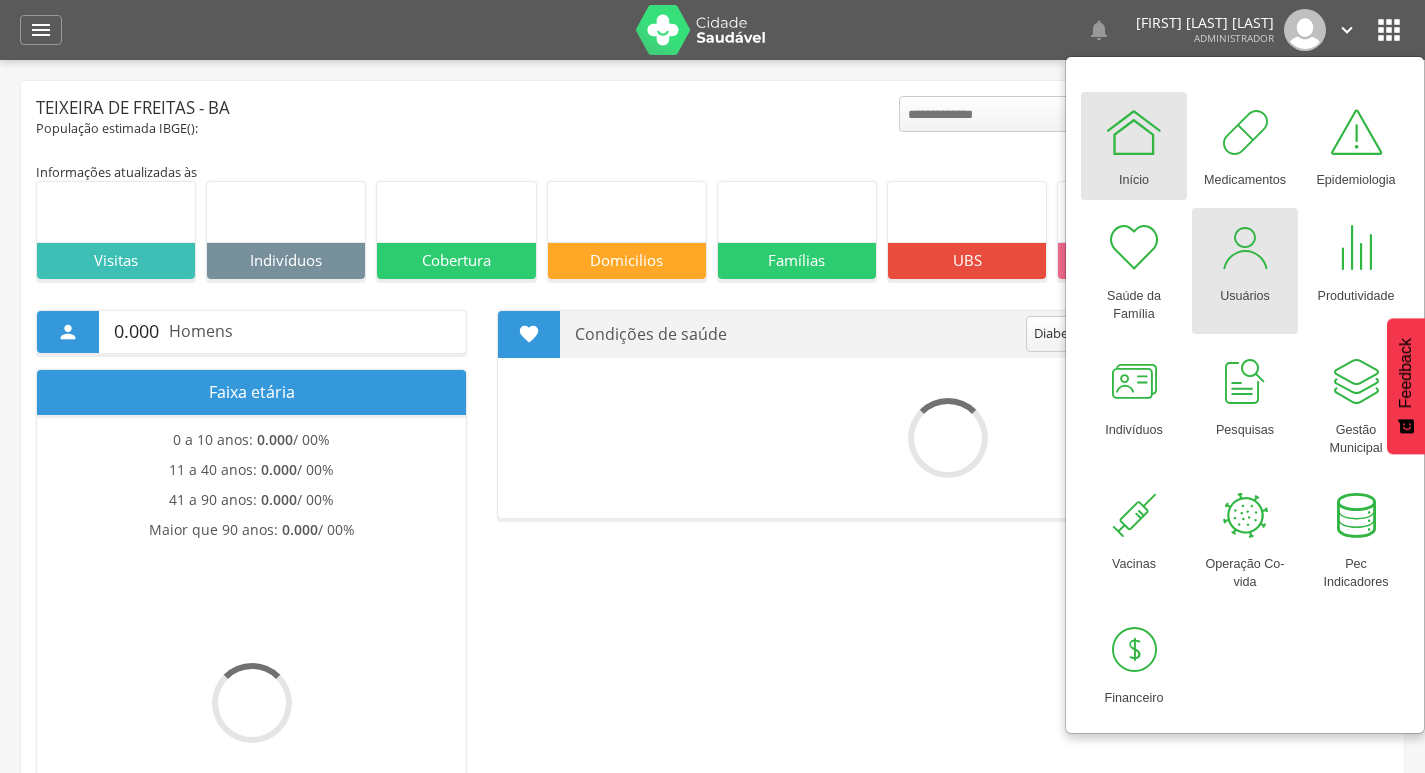 scroll, scrollTop: 0, scrollLeft: 0, axis: both 